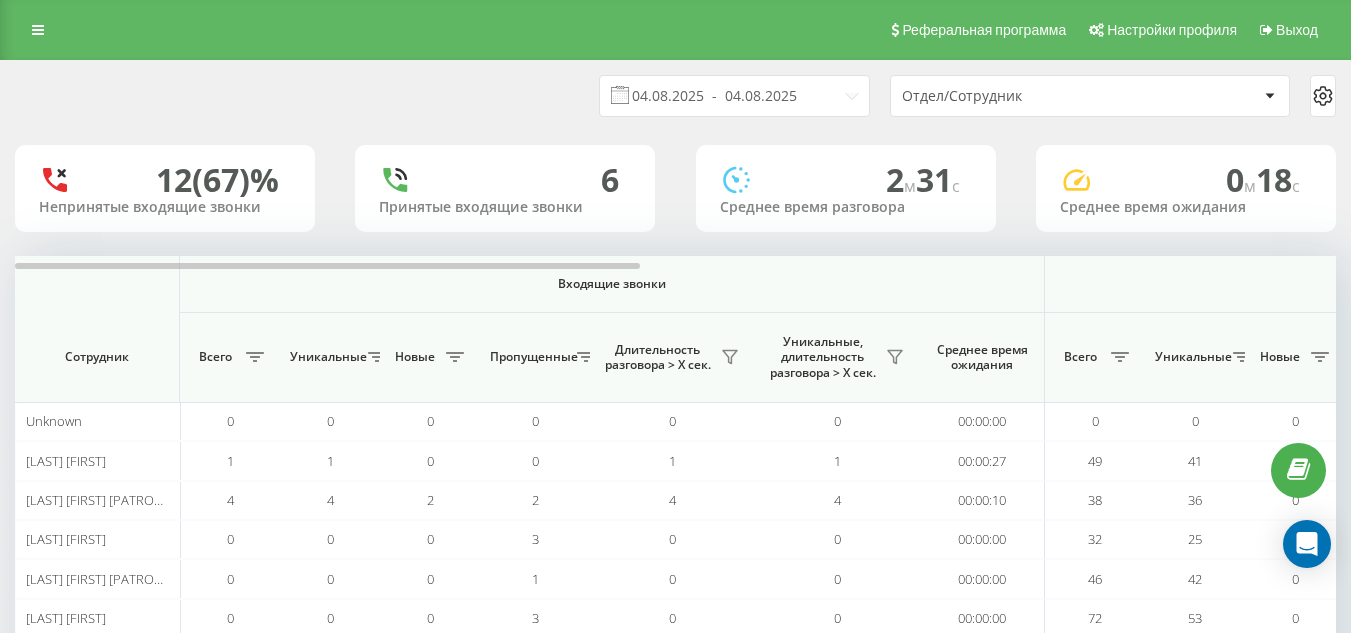 scroll, scrollTop: 0, scrollLeft: 0, axis: both 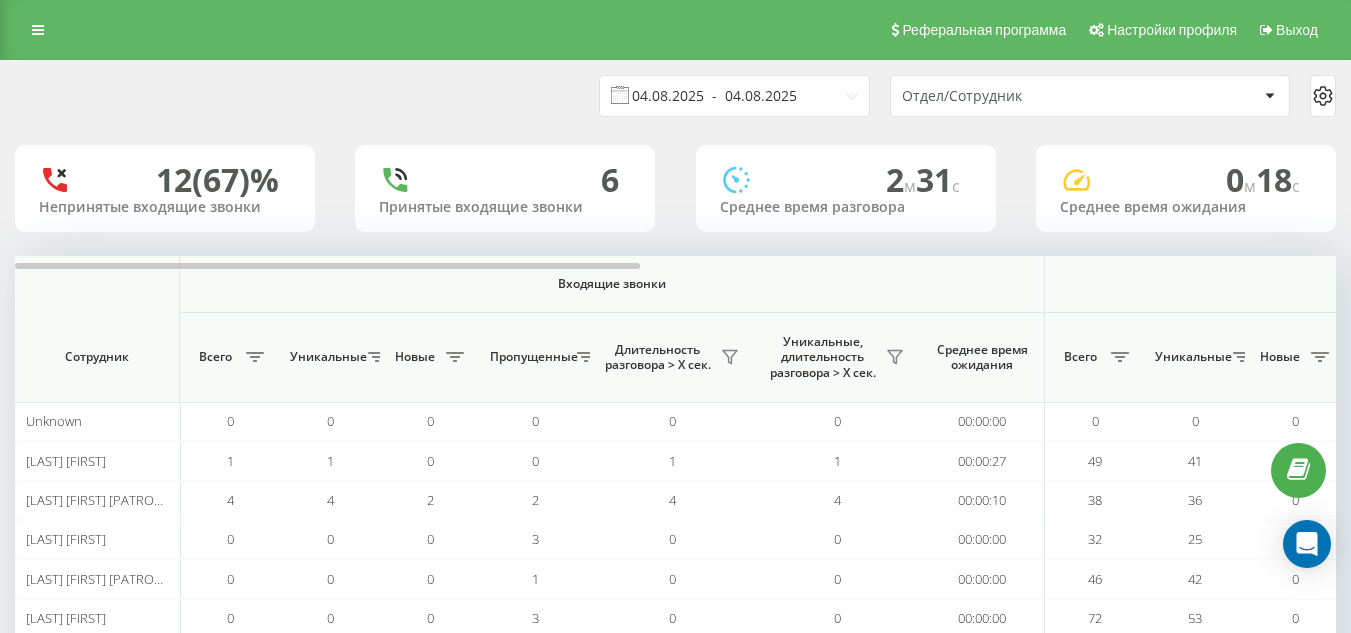 click on "04.08.2025  -  04.08.2025" at bounding box center (734, 96) 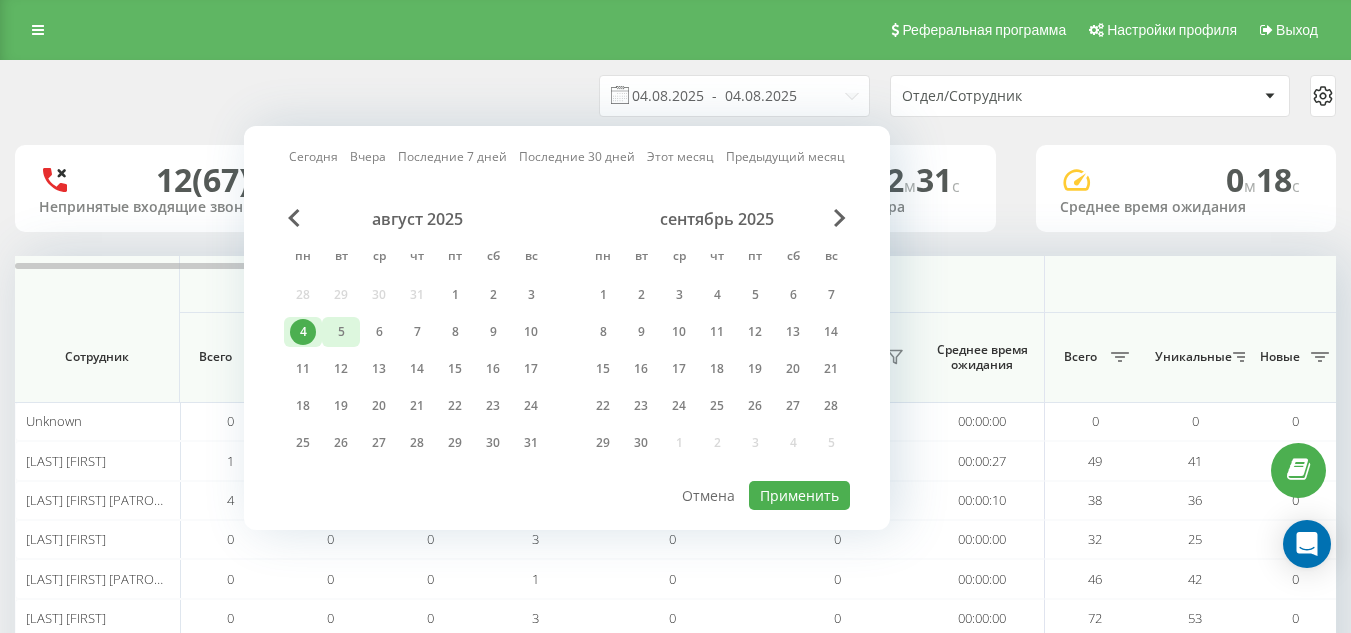 click on "5" at bounding box center [341, 332] 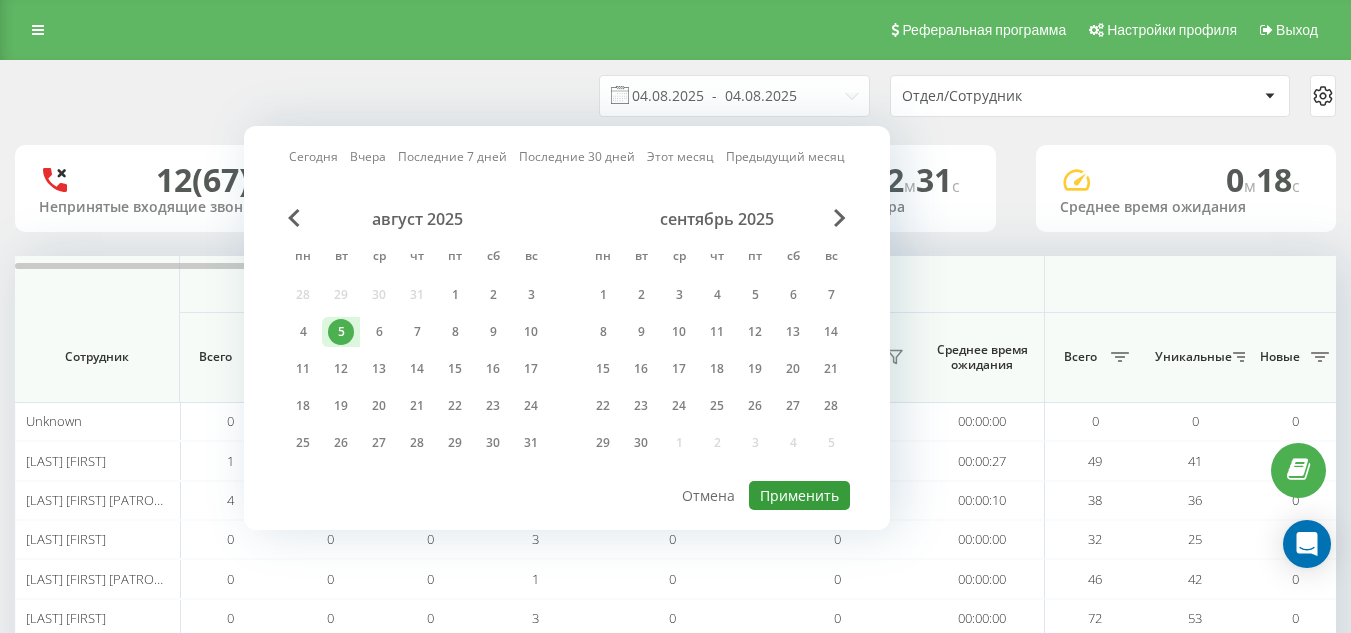 click on "Применить" at bounding box center [799, 495] 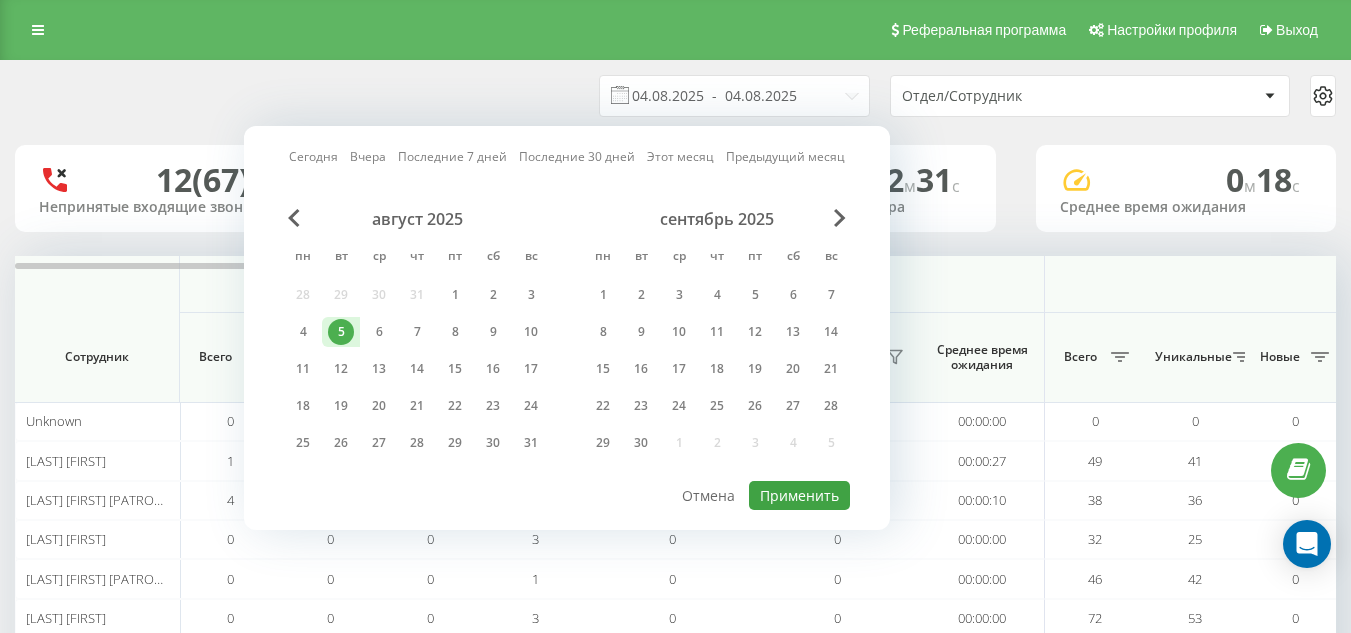 type on "05.08.2025  -  05.08.2025" 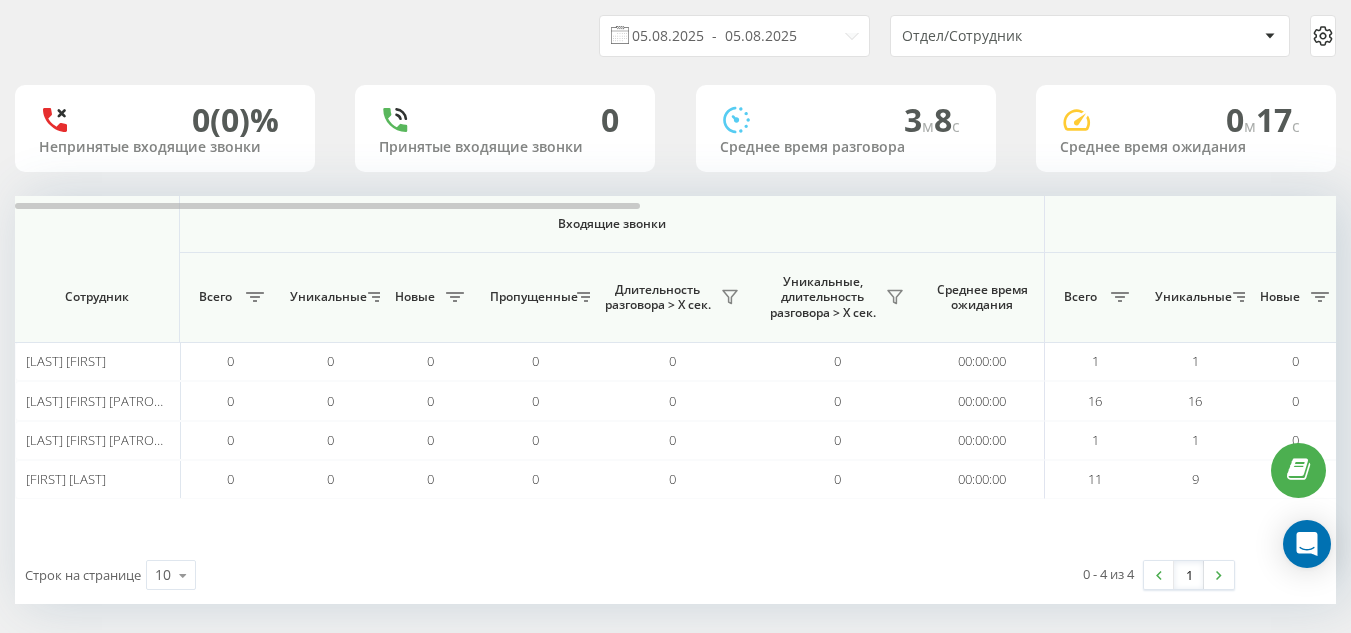 scroll, scrollTop: 58, scrollLeft: 0, axis: vertical 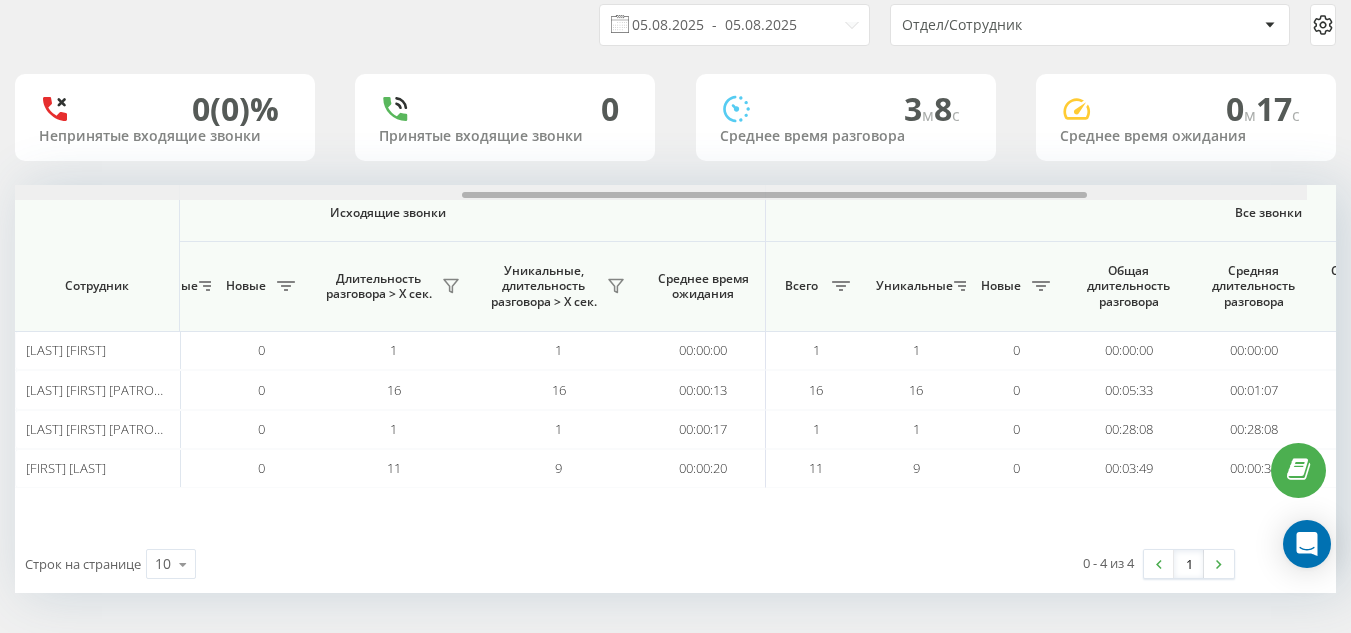 drag, startPoint x: 557, startPoint y: 196, endPoint x: 1047, endPoint y: 163, distance: 491.10995 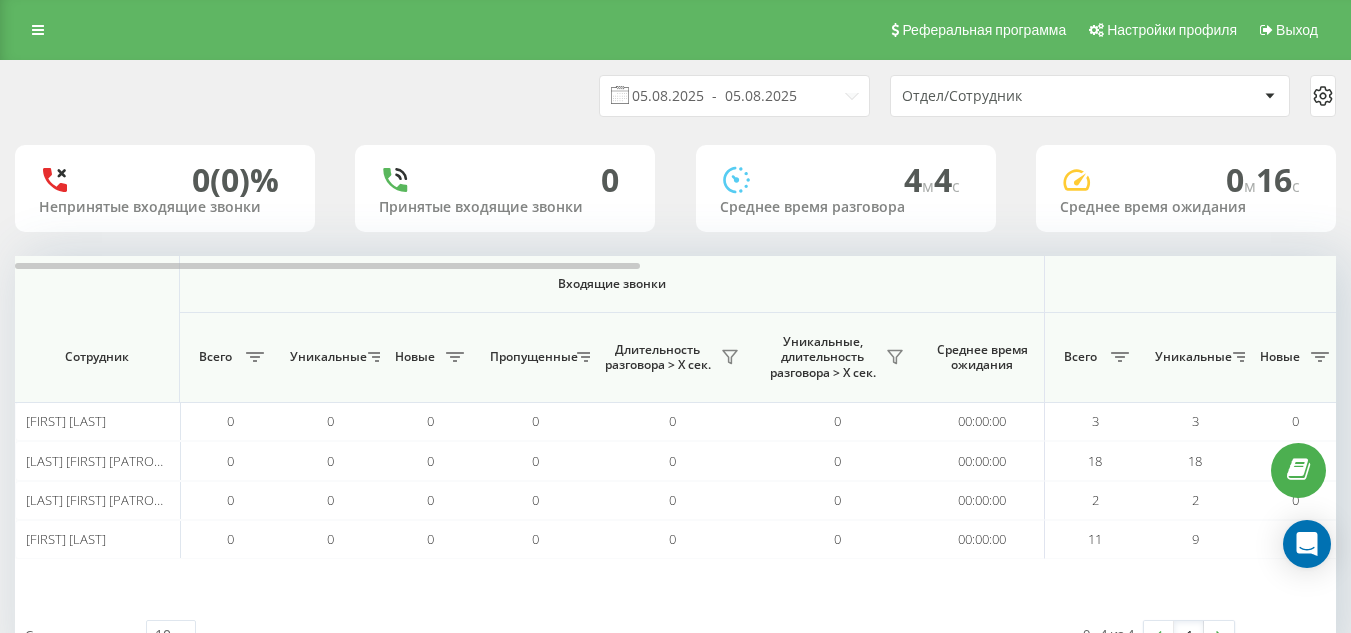 scroll, scrollTop: 0, scrollLeft: 0, axis: both 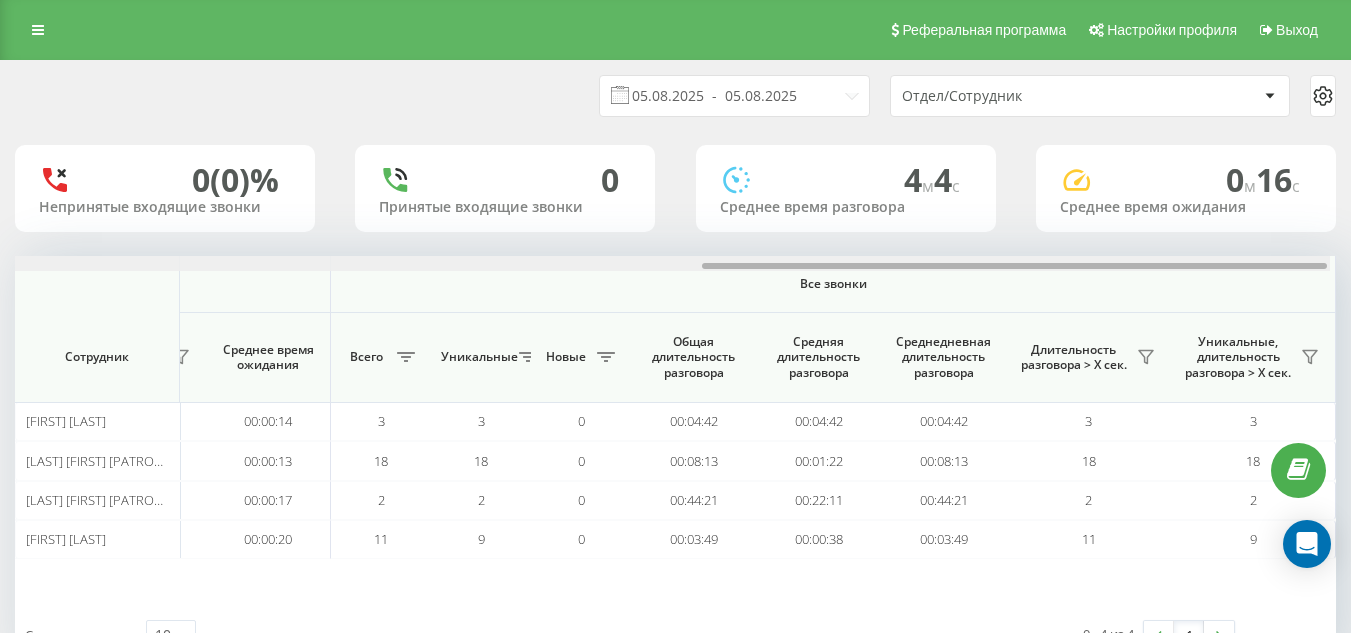 drag, startPoint x: 581, startPoint y: 268, endPoint x: 1280, endPoint y: 189, distance: 703.4501 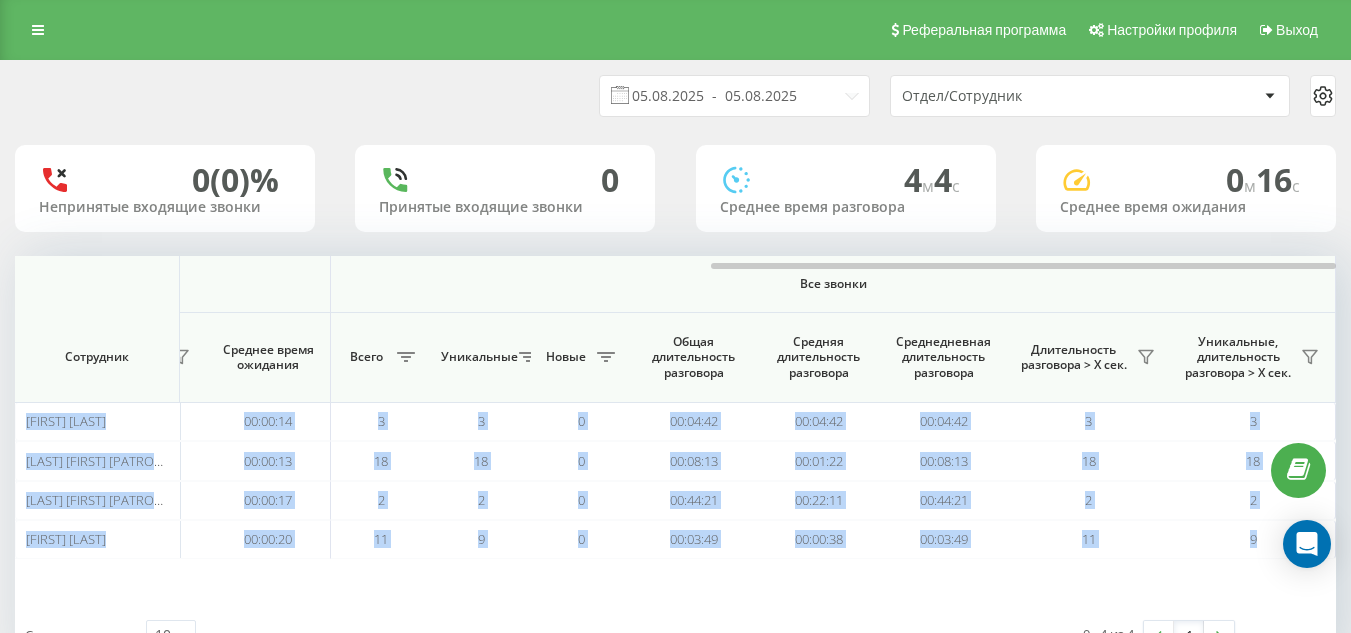 drag, startPoint x: 1130, startPoint y: 261, endPoint x: 1184, endPoint y: 253, distance: 54.589375 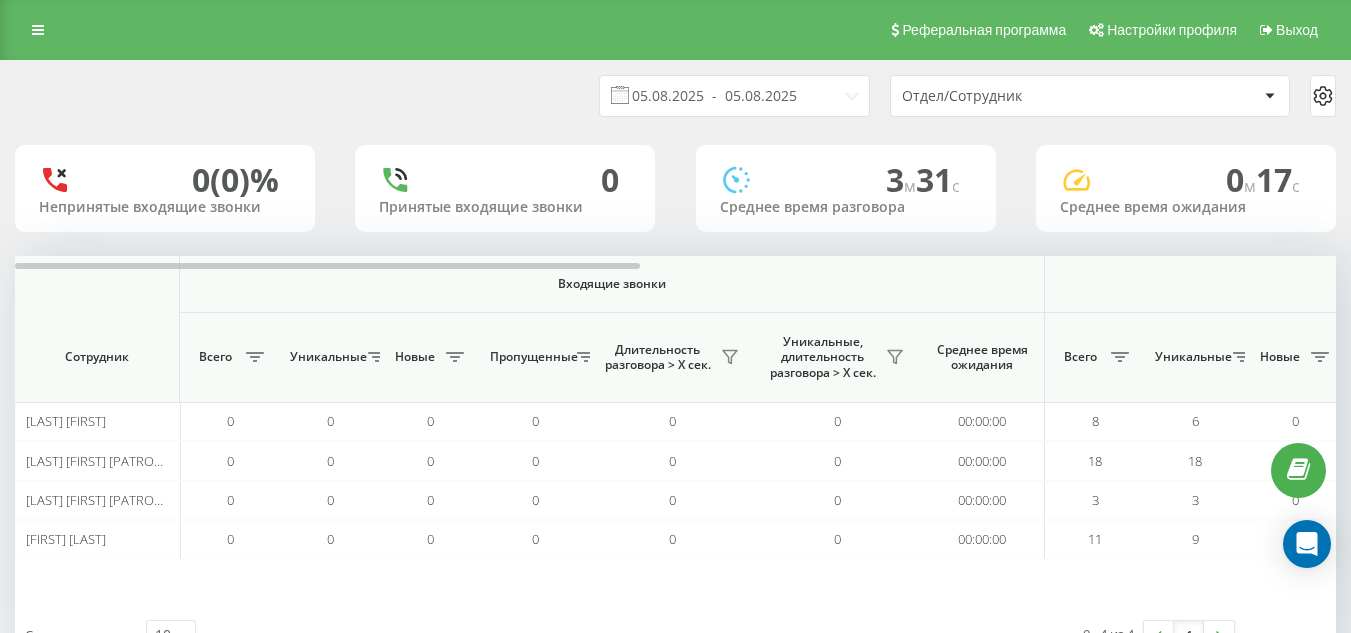 scroll, scrollTop: 0, scrollLeft: 0, axis: both 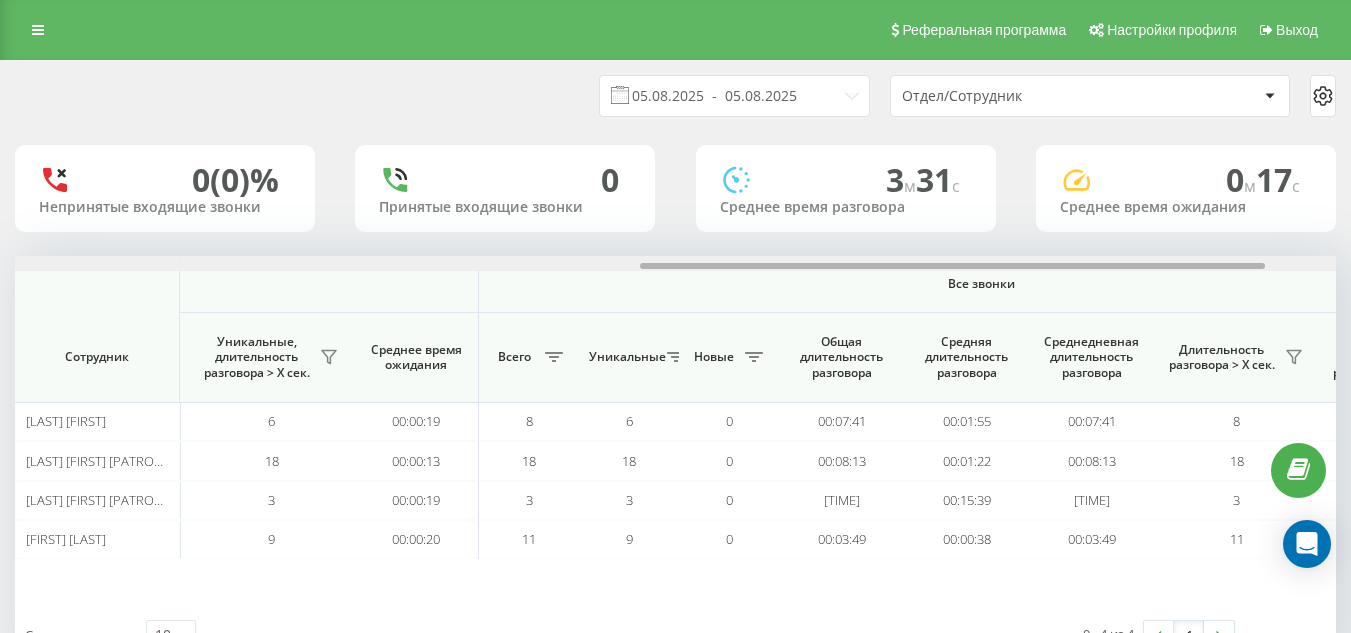 drag, startPoint x: 332, startPoint y: 271, endPoint x: 361, endPoint y: 263, distance: 30.083218 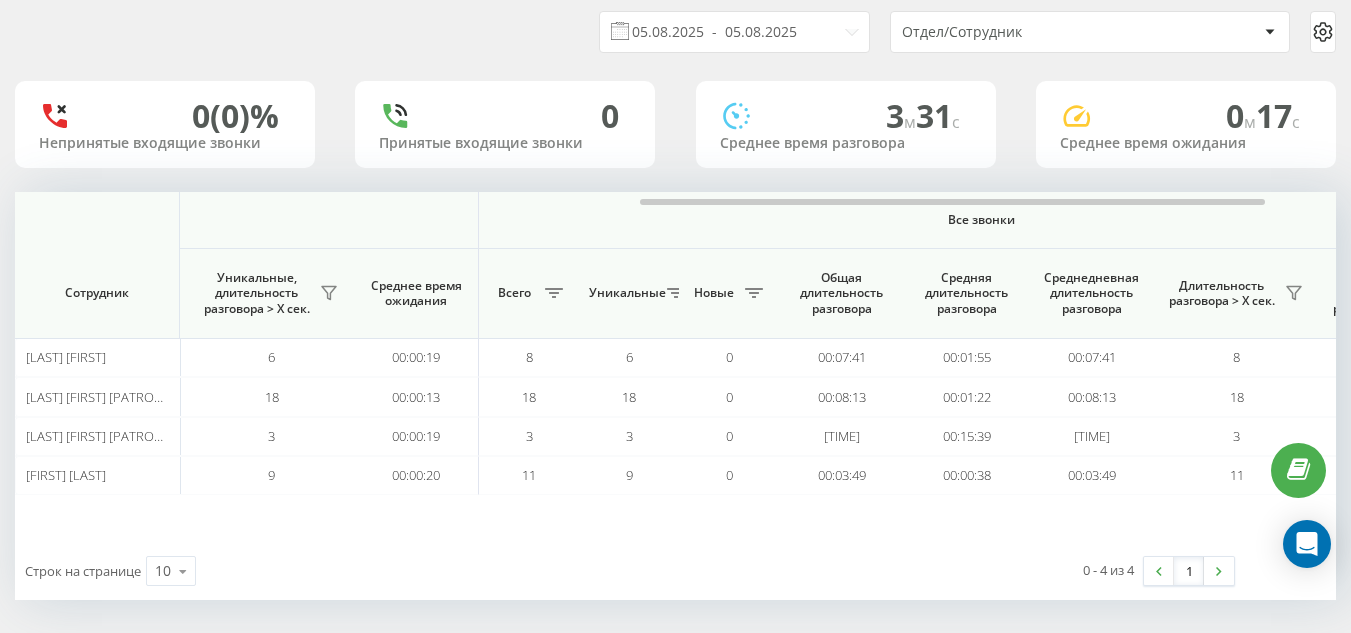scroll, scrollTop: 65, scrollLeft: 0, axis: vertical 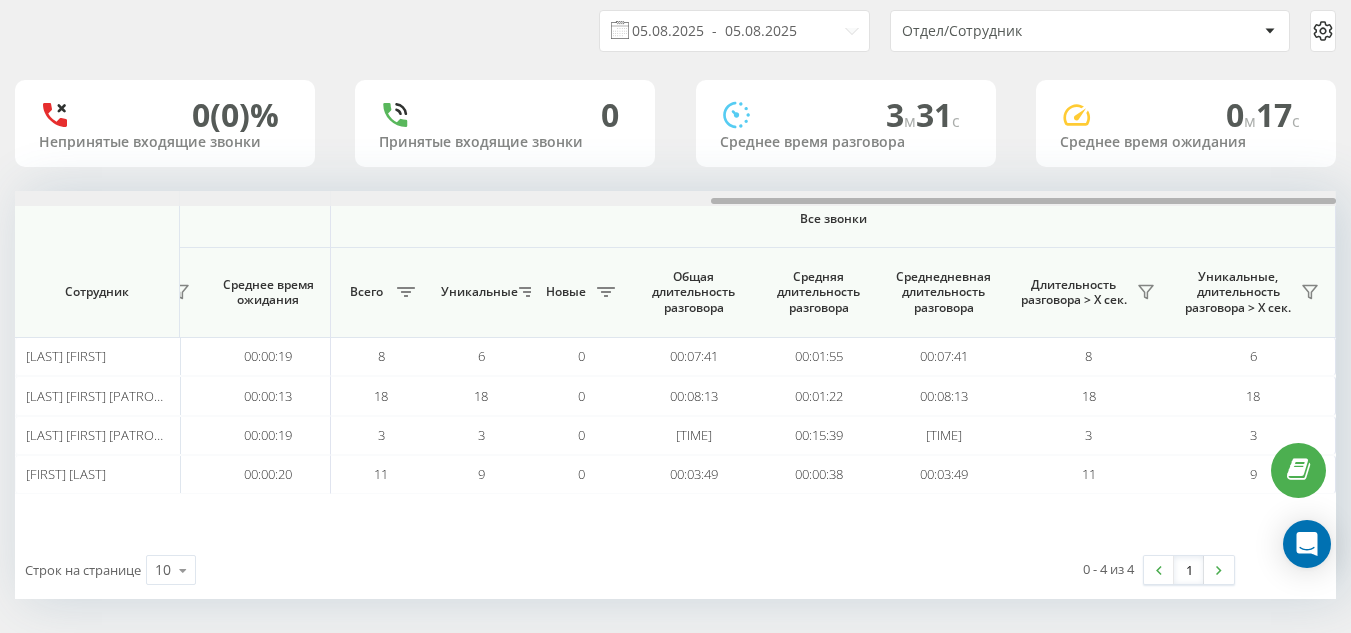drag, startPoint x: 916, startPoint y: 200, endPoint x: 1073, endPoint y: 200, distance: 157 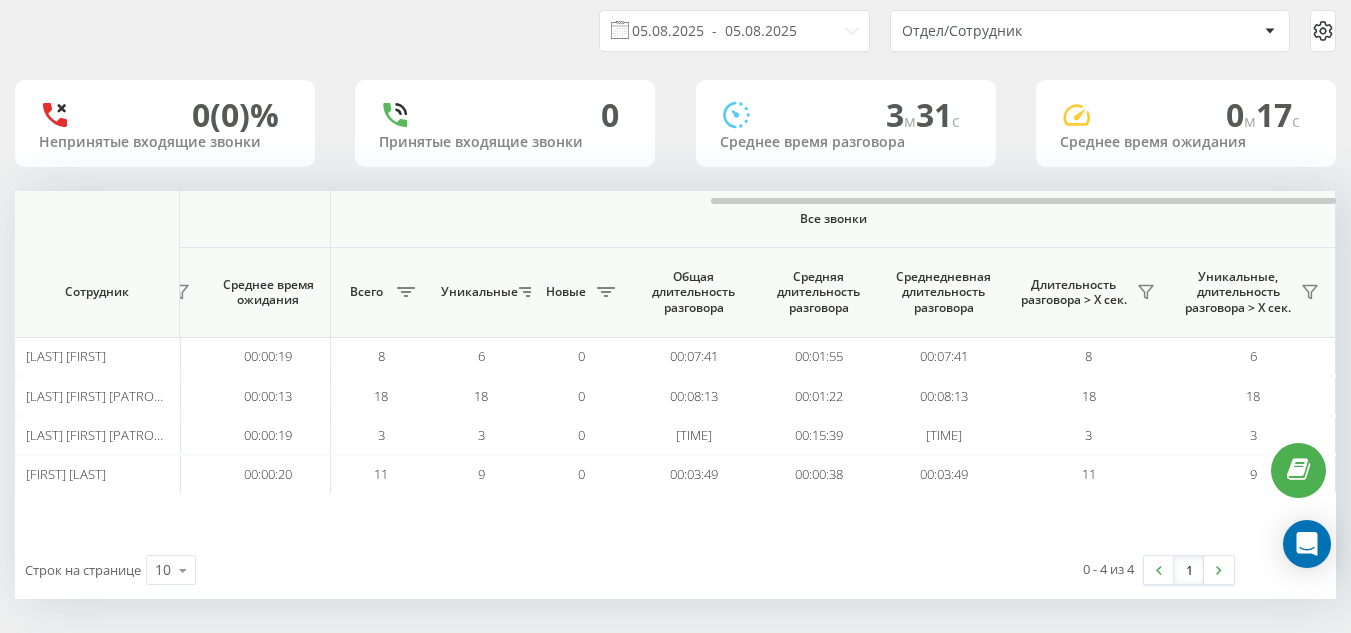 scroll, scrollTop: 0, scrollLeft: 0, axis: both 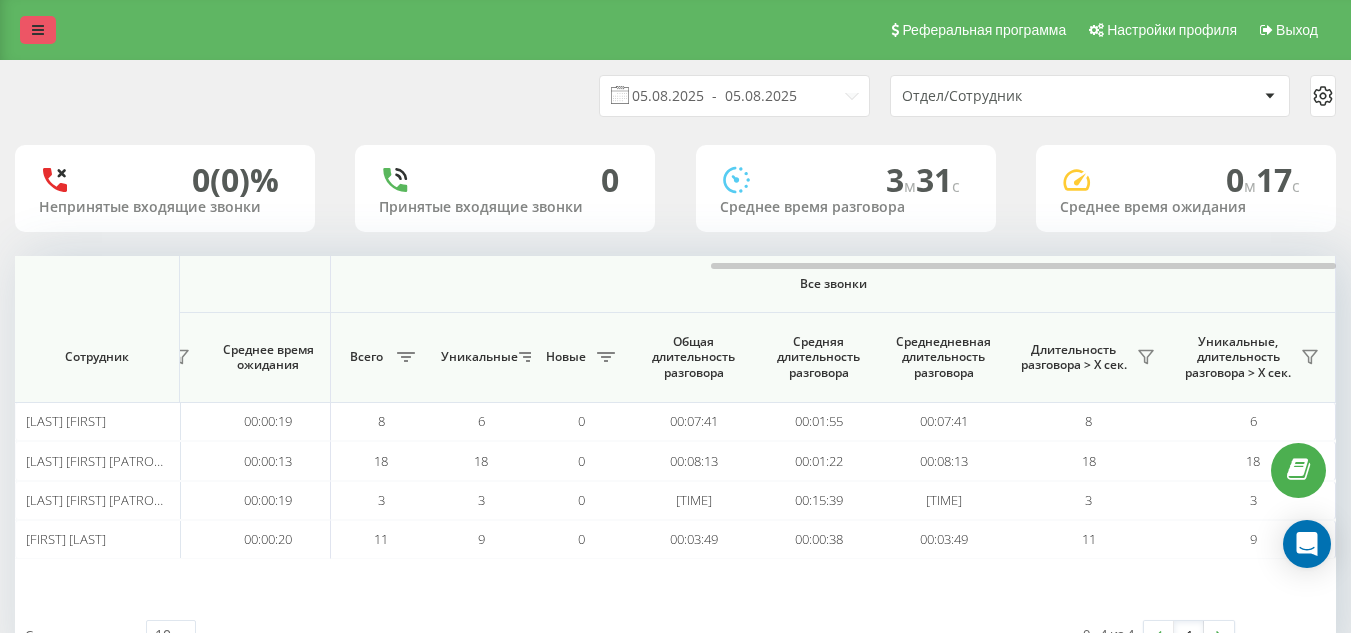 click at bounding box center [38, 30] 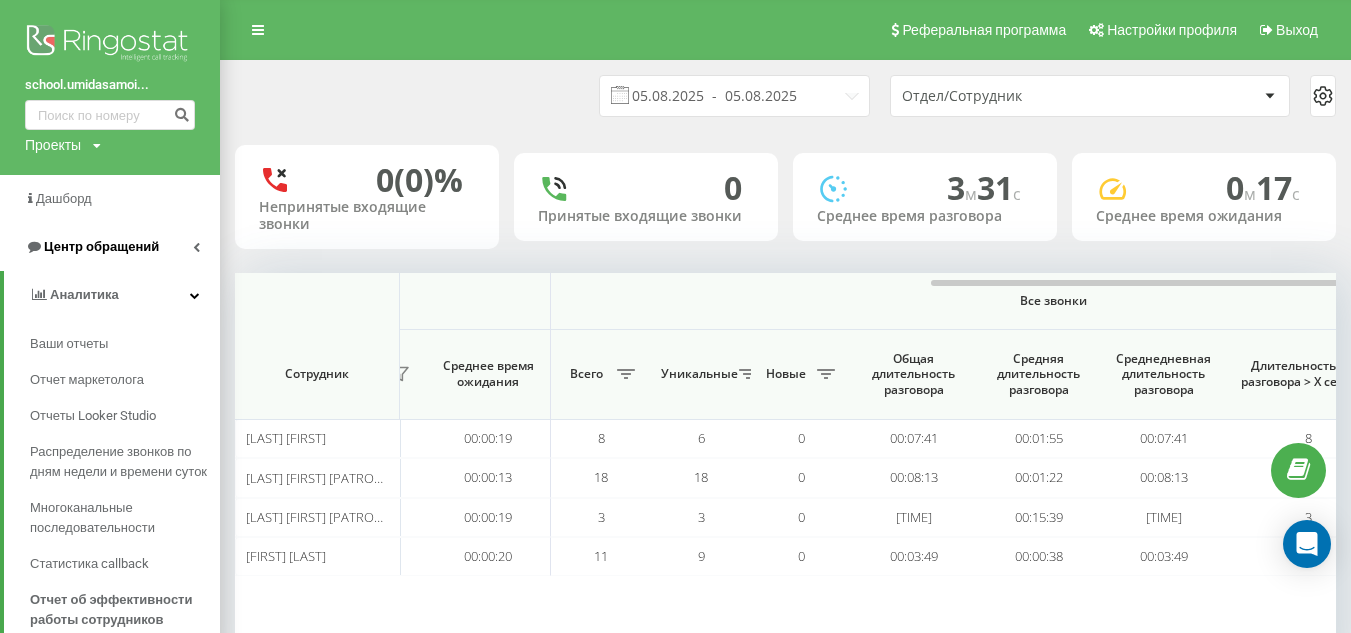 click on "Центр обращений" at bounding box center [101, 246] 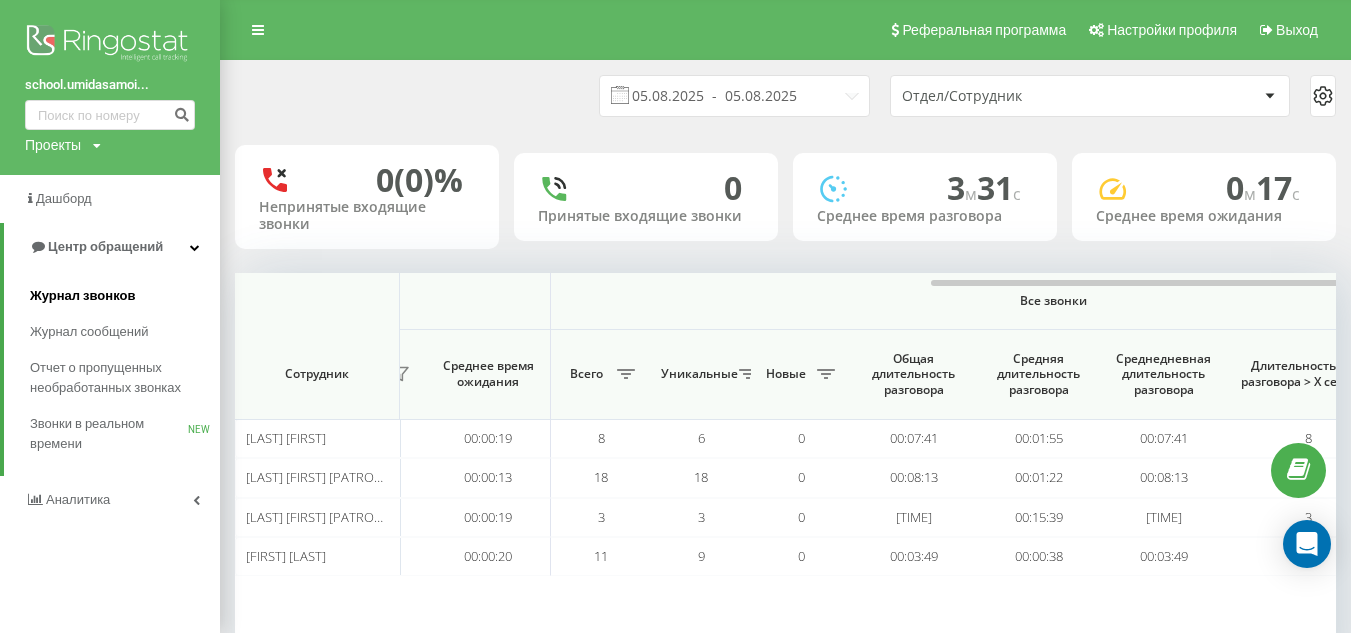 click on "Журнал звонков" at bounding box center [82, 296] 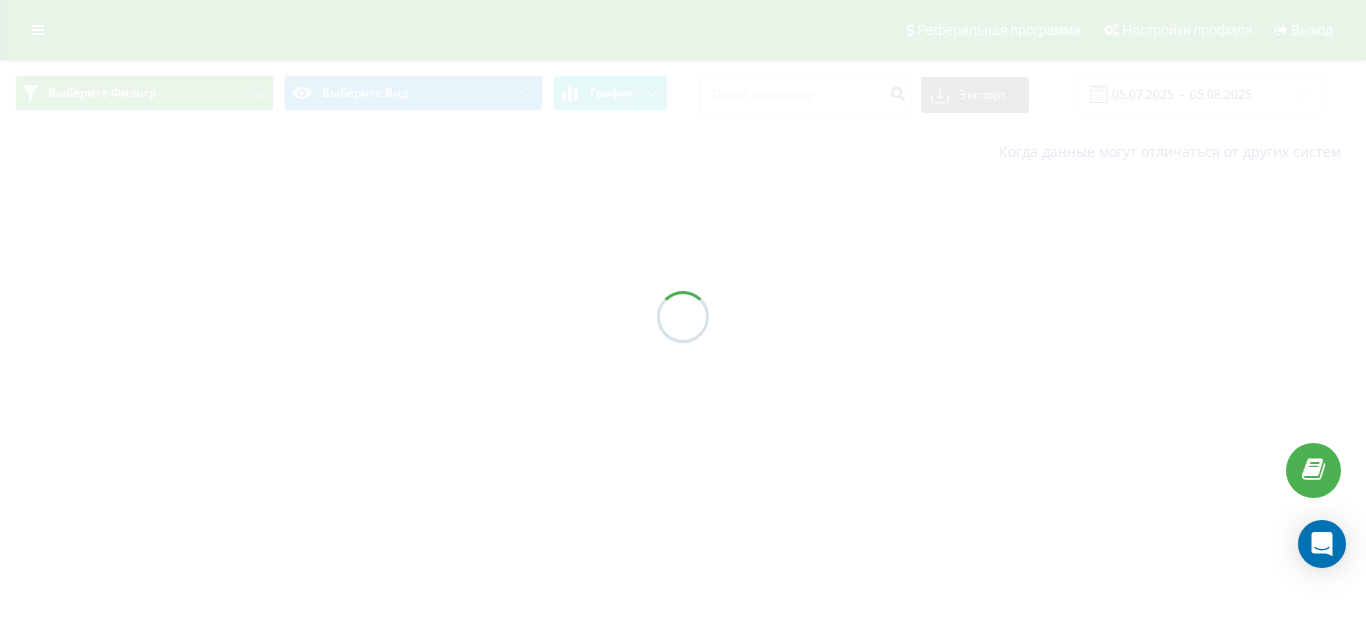 scroll, scrollTop: 0, scrollLeft: 0, axis: both 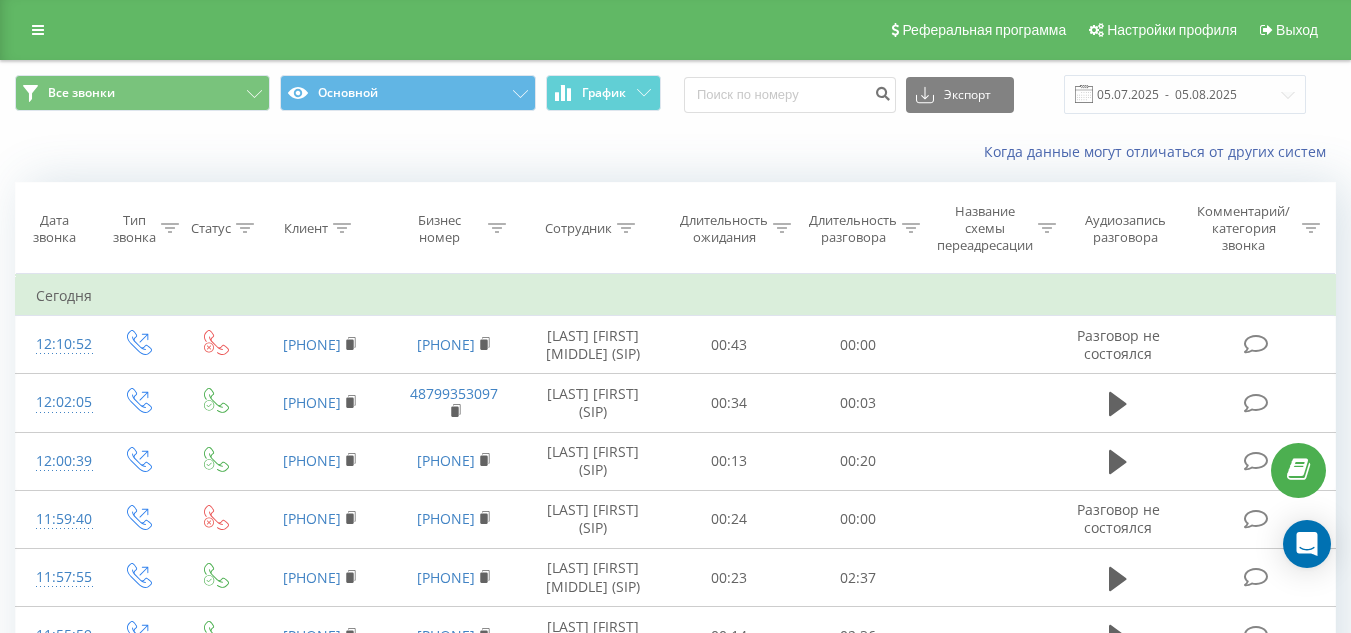 click on "Длительность разговора" at bounding box center (853, 229) 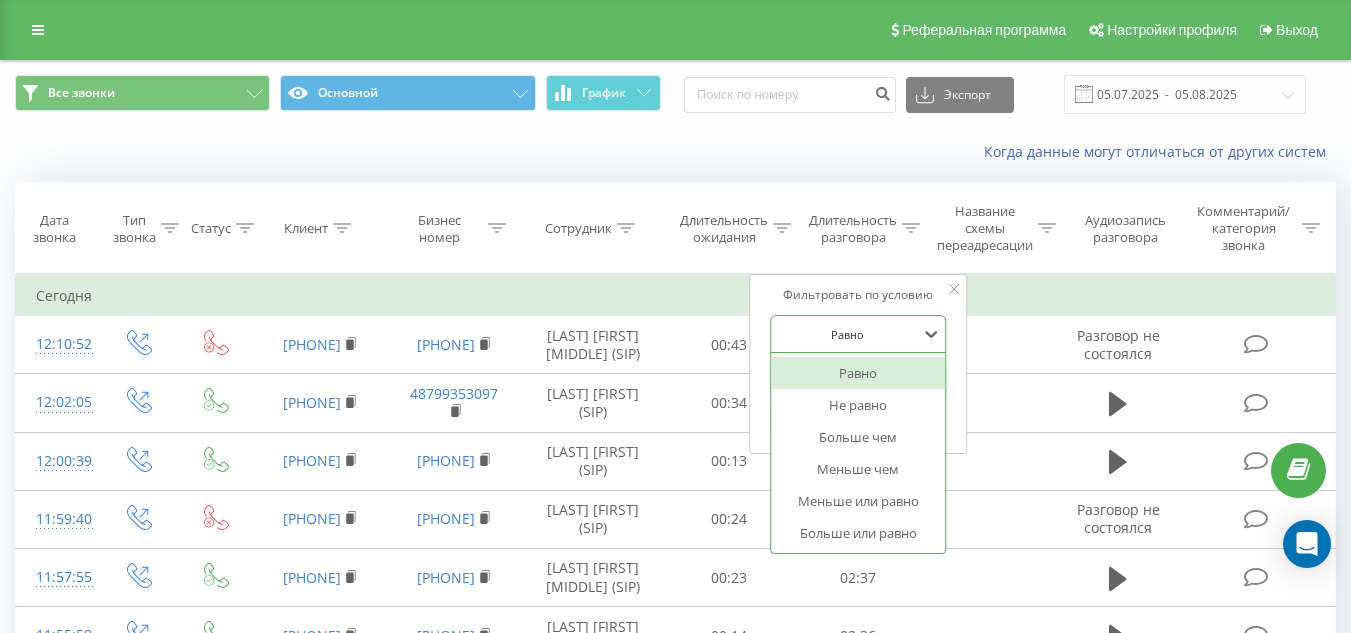 click at bounding box center [847, 334] 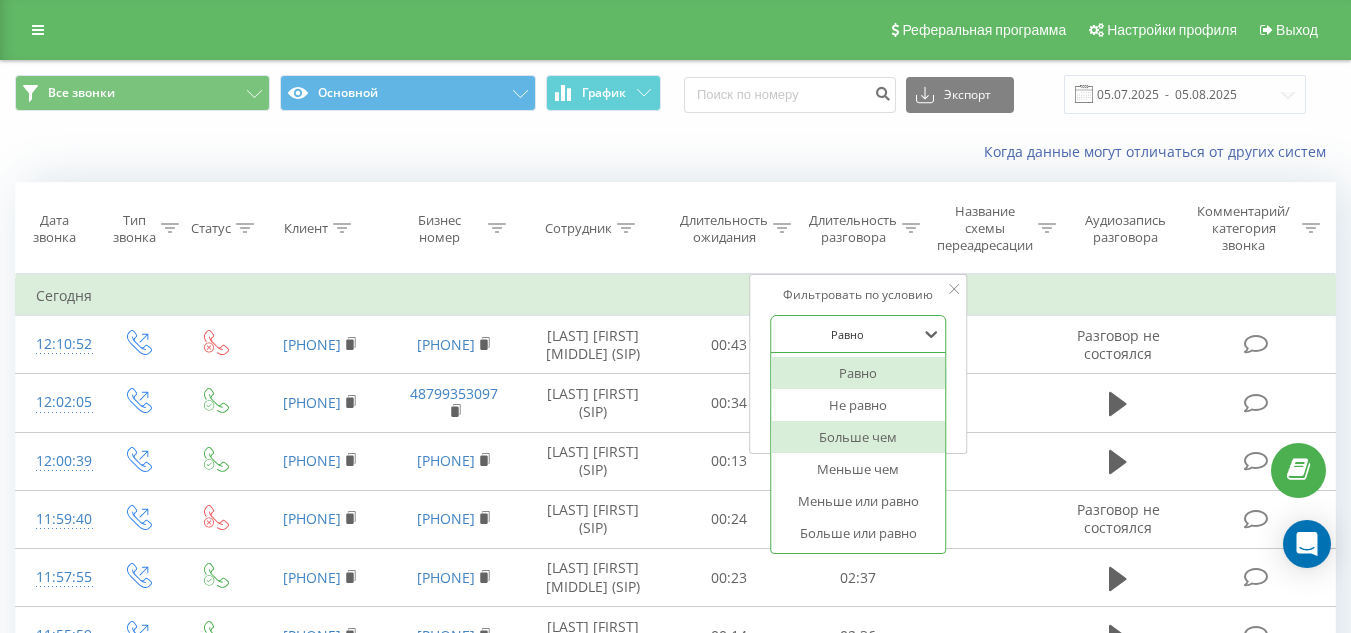 click on "Больше чем" at bounding box center (858, 437) 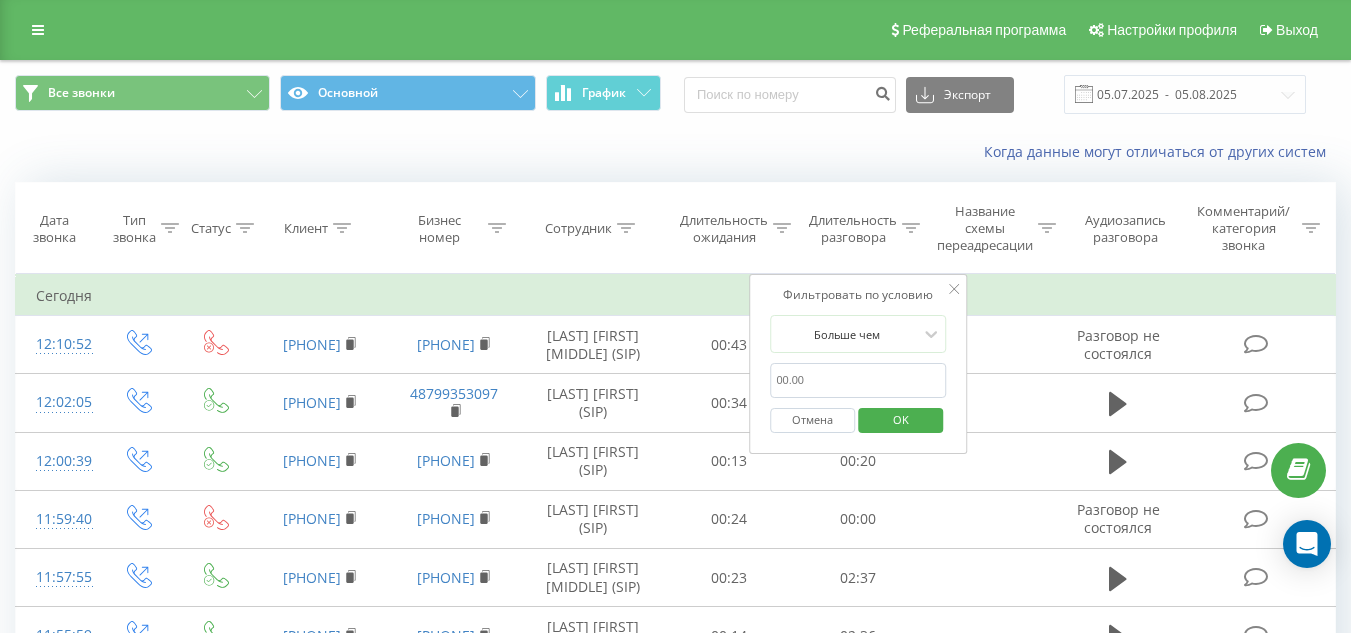 click at bounding box center (858, 380) 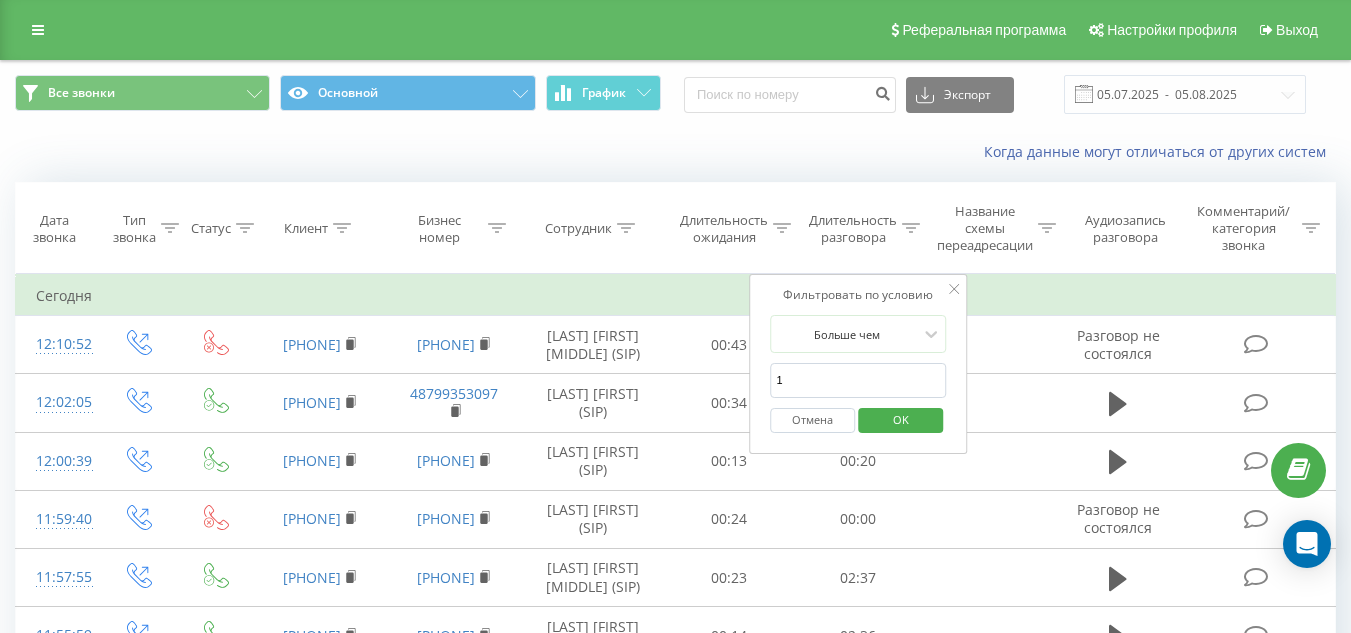 click on "1" at bounding box center (858, 380) 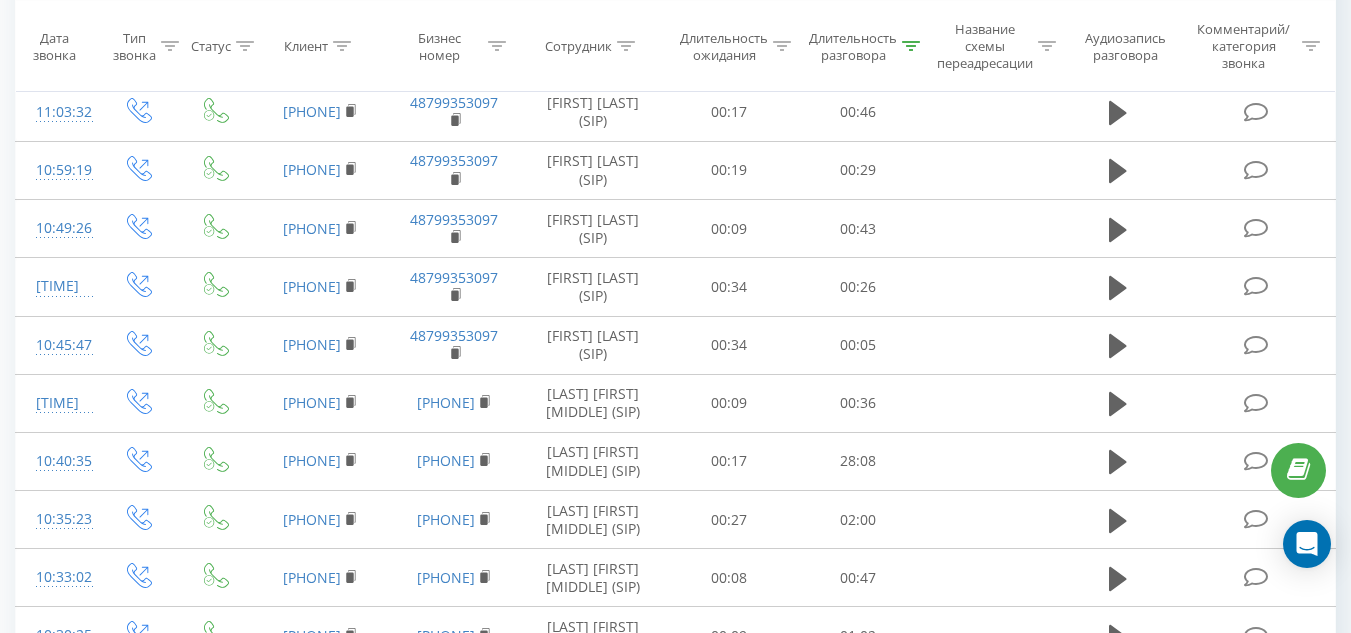 scroll, scrollTop: 702, scrollLeft: 0, axis: vertical 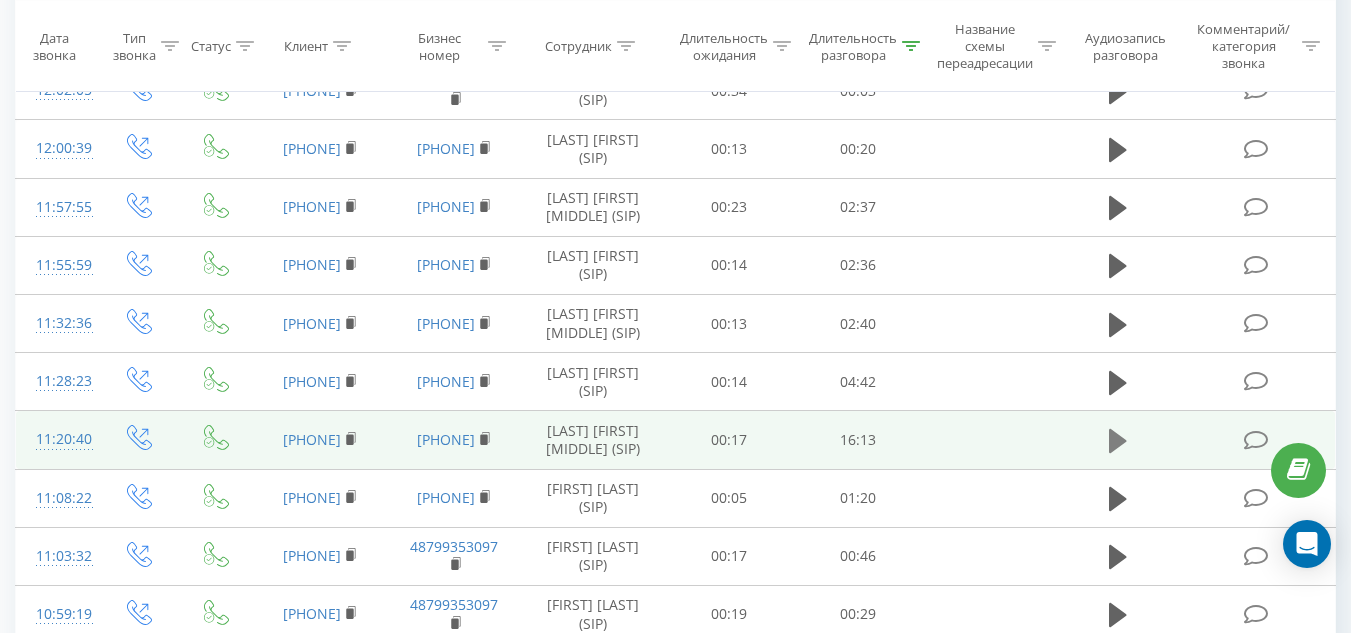 click 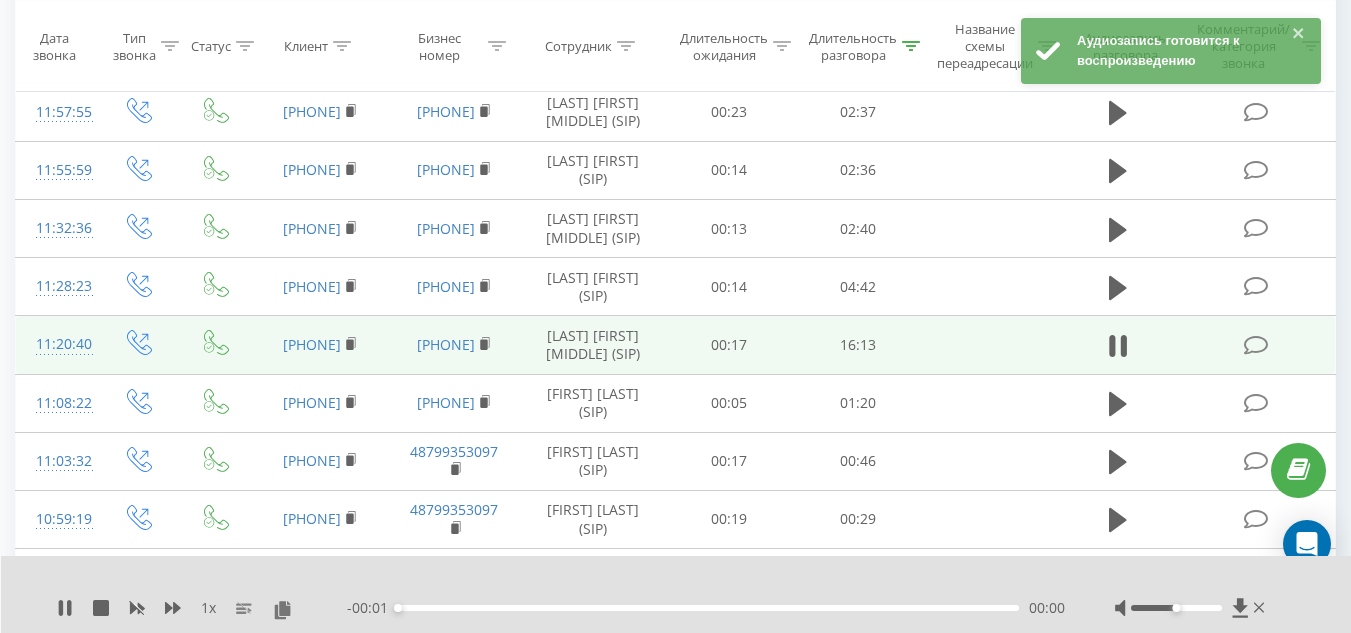 scroll, scrollTop: 353, scrollLeft: 0, axis: vertical 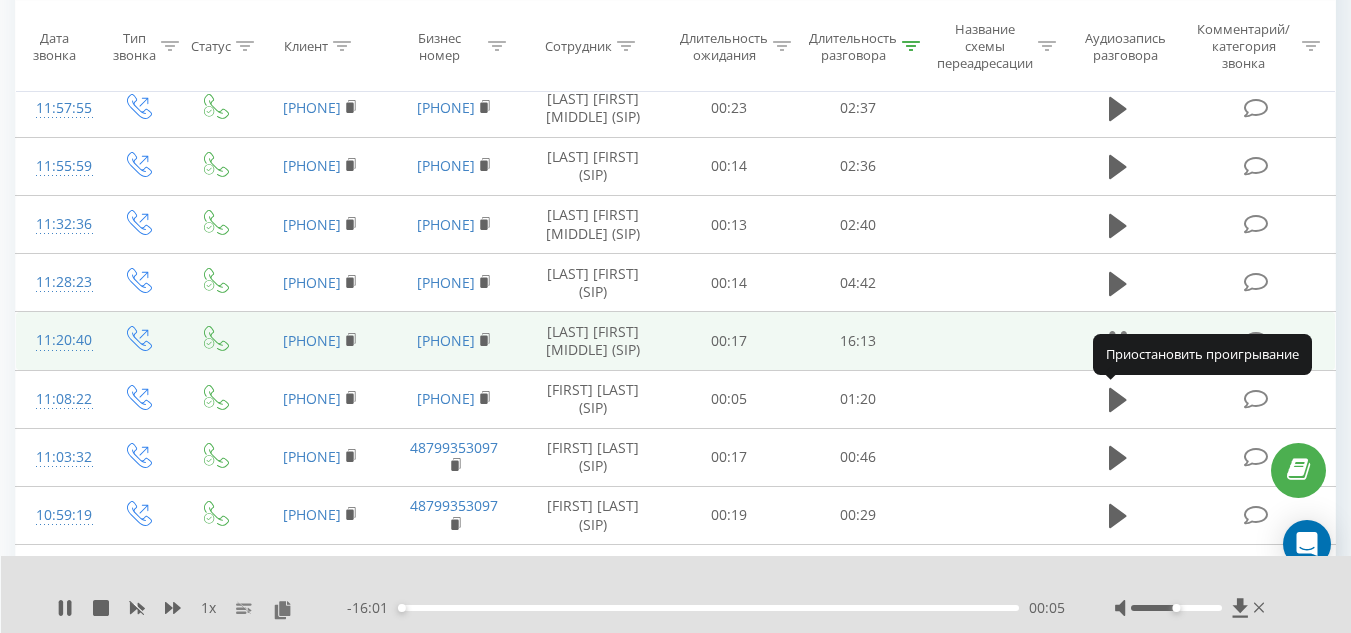 click 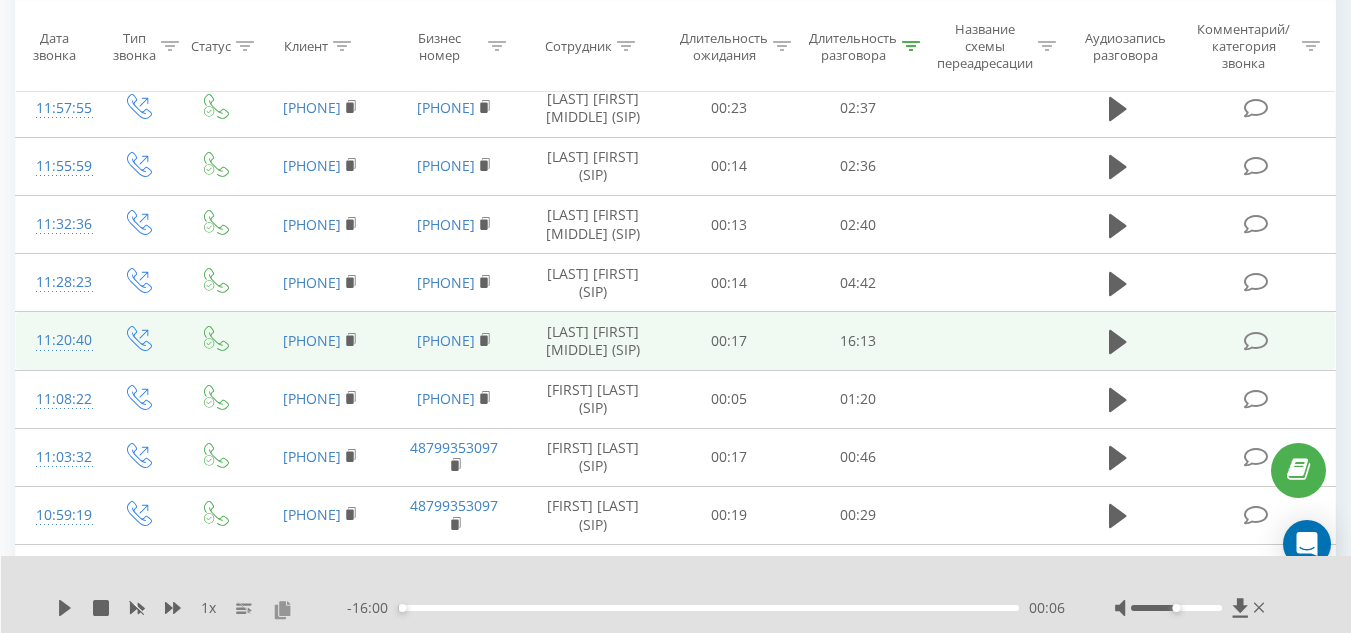 click at bounding box center (282, 609) 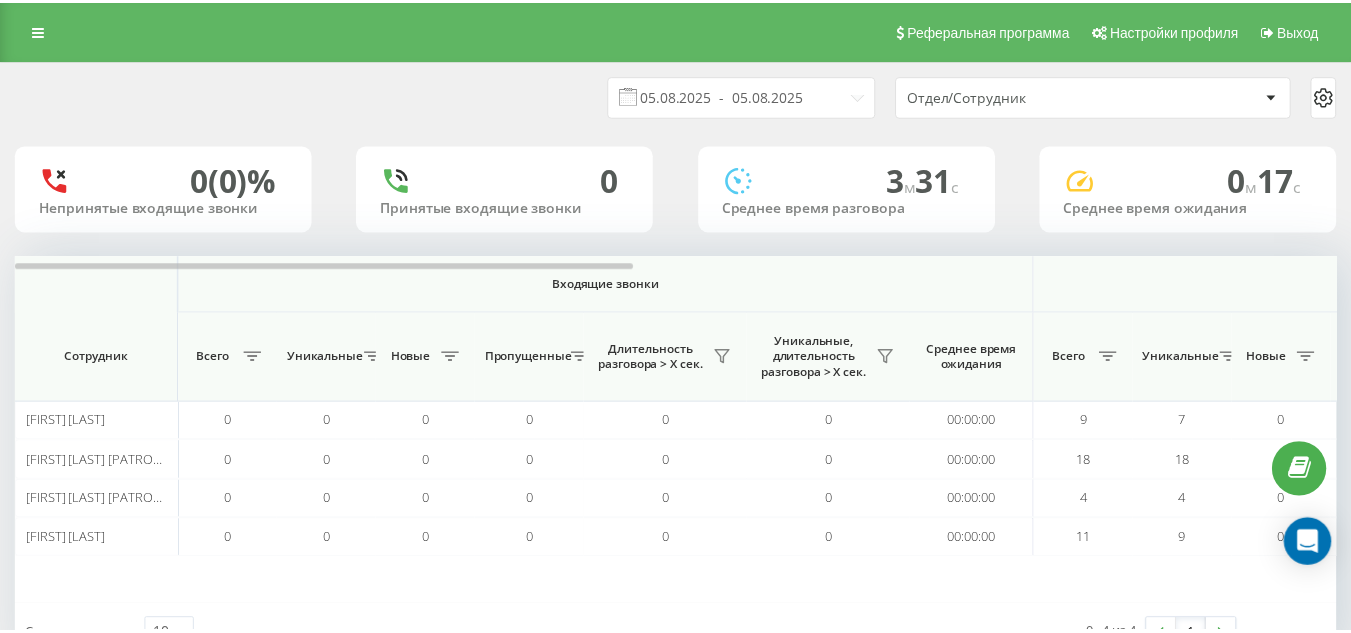 scroll, scrollTop: 0, scrollLeft: 0, axis: both 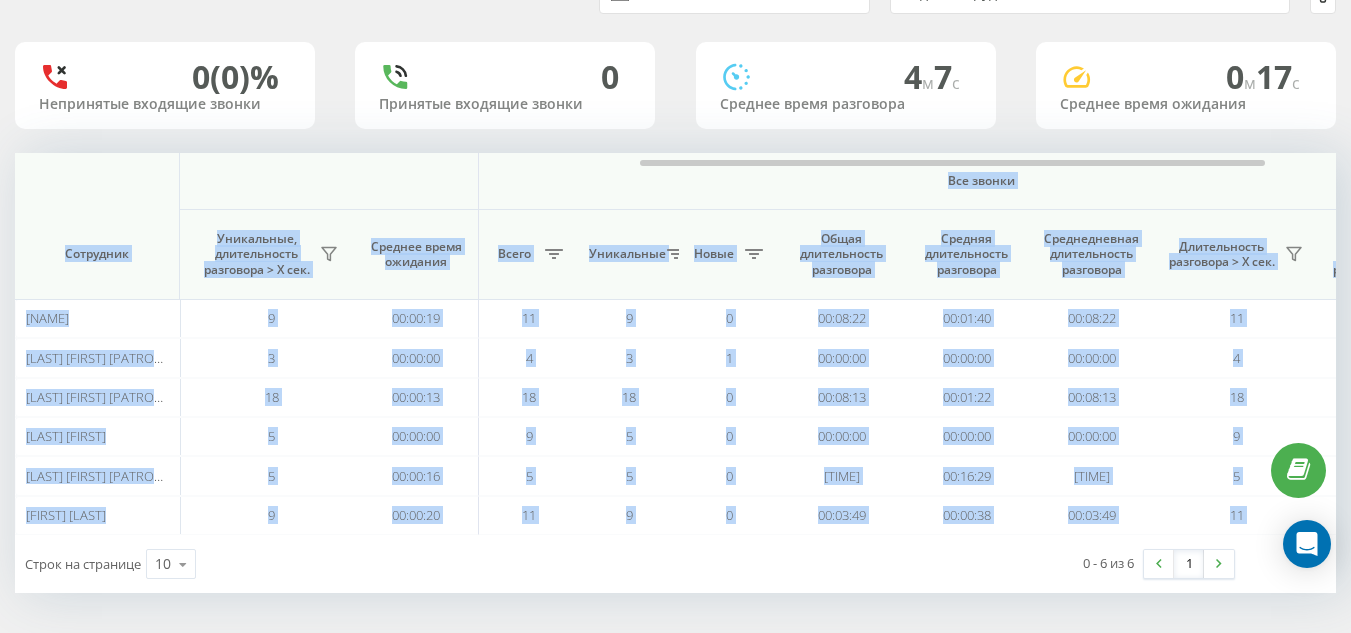 drag, startPoint x: 461, startPoint y: 159, endPoint x: 528, endPoint y: 170, distance: 67.89698 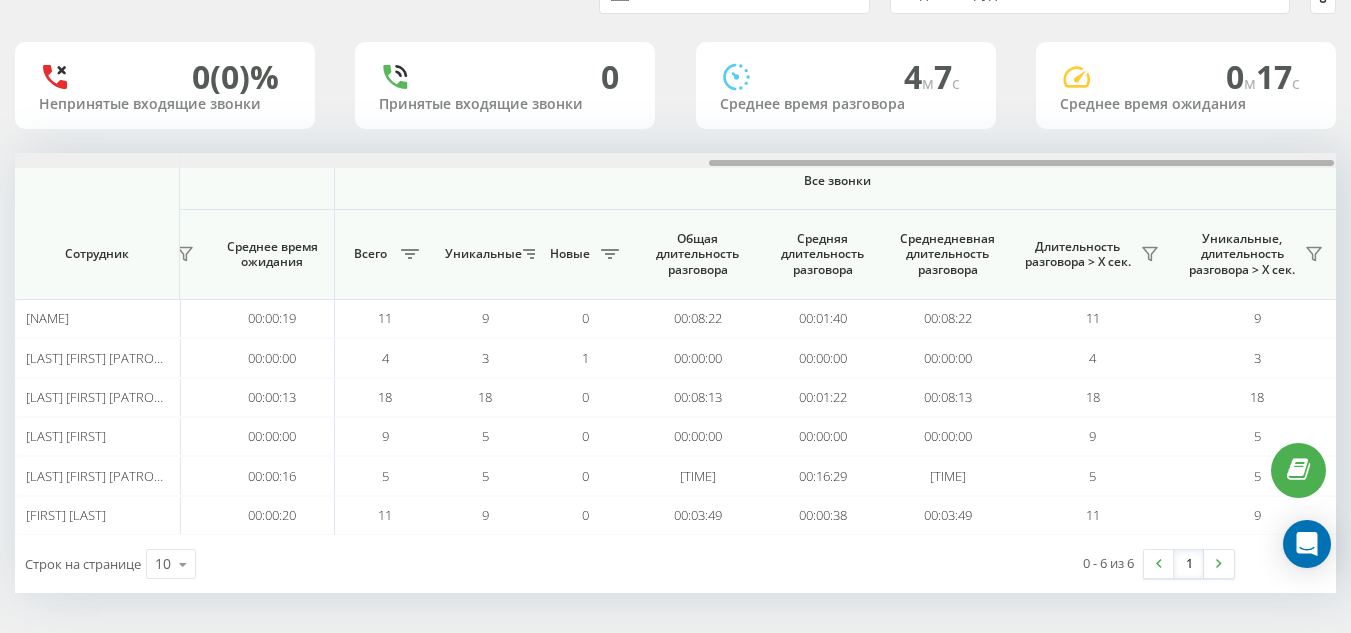 scroll, scrollTop: 0, scrollLeft: 1469, axis: horizontal 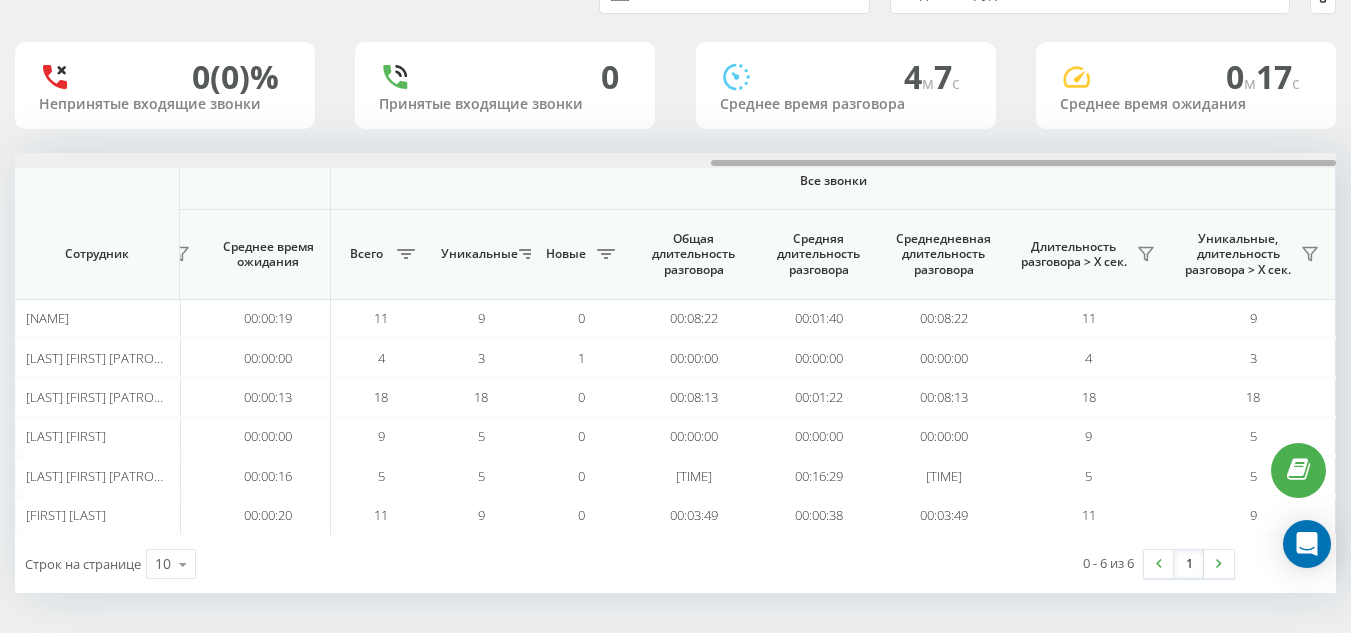 drag, startPoint x: 686, startPoint y: 166, endPoint x: 812, endPoint y: 147, distance: 127.424484 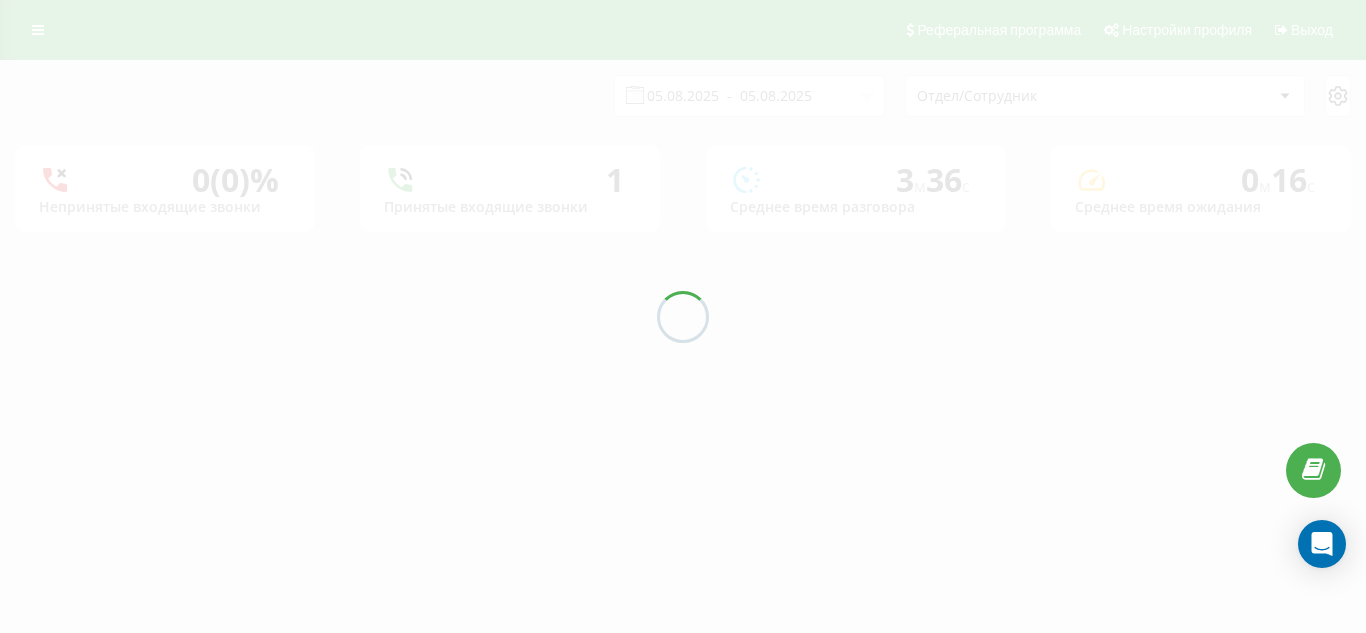 scroll, scrollTop: 0, scrollLeft: 0, axis: both 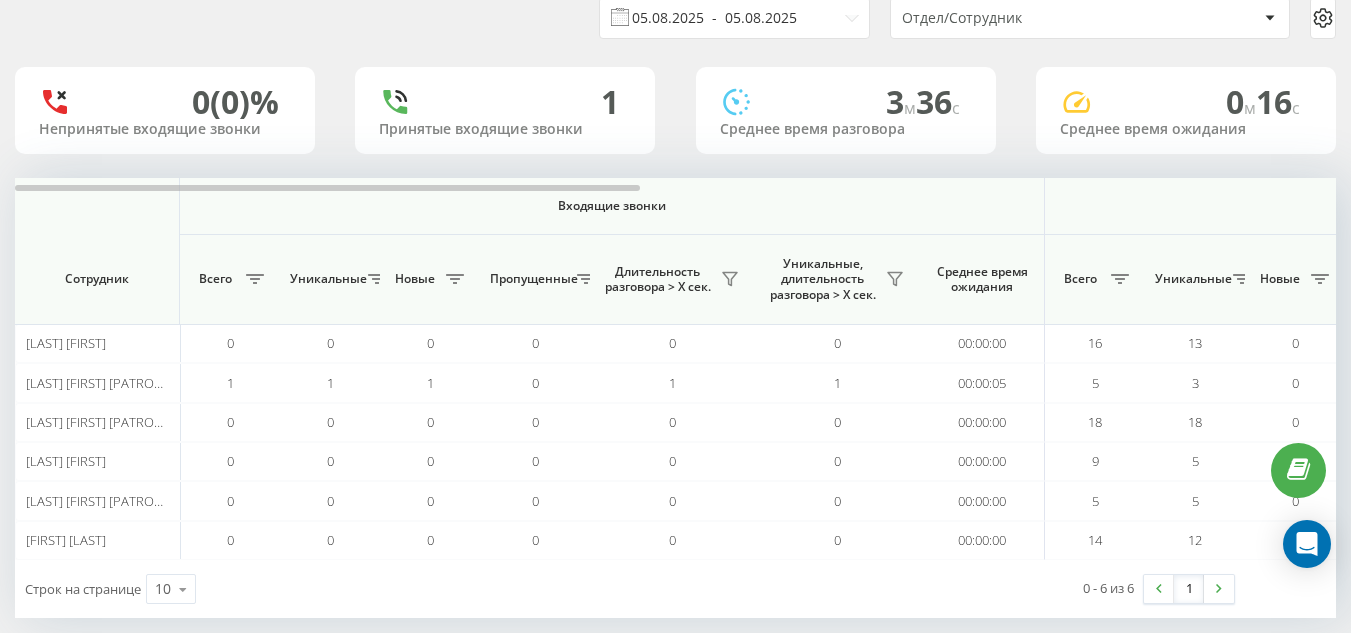click on "05.08.2025  -  05.08.2025" at bounding box center (734, 18) 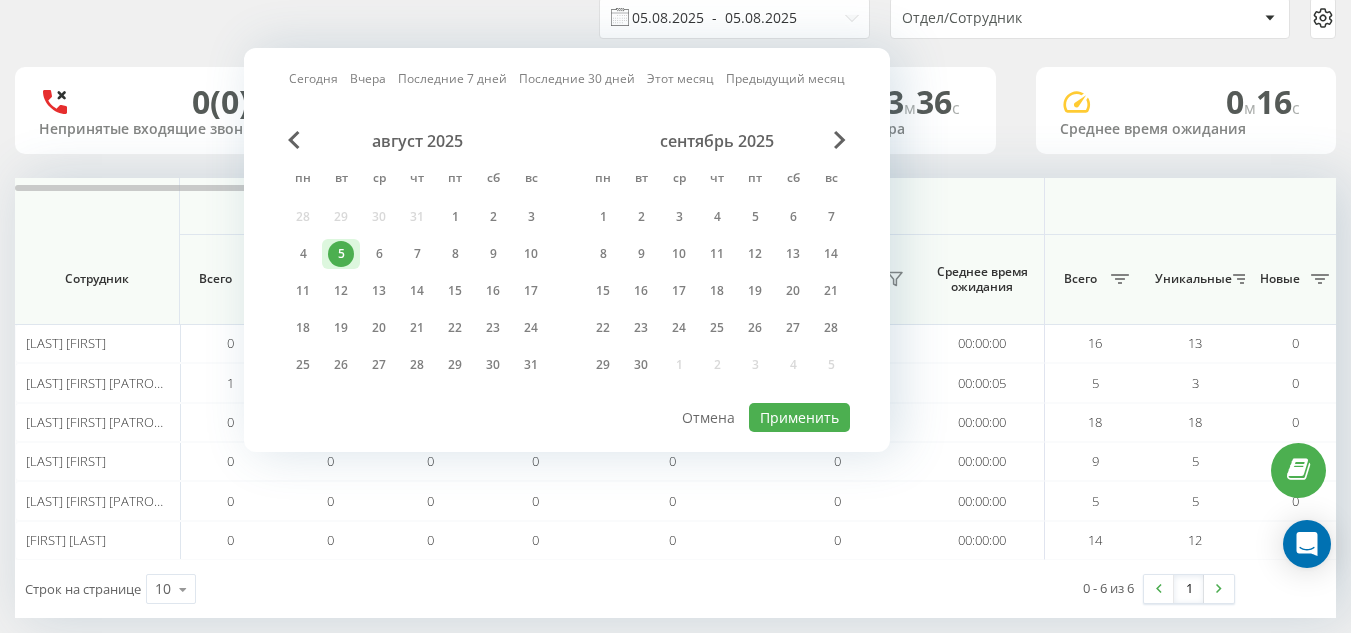 click on "05.08.2025  -  05.08.2025" at bounding box center (734, 18) 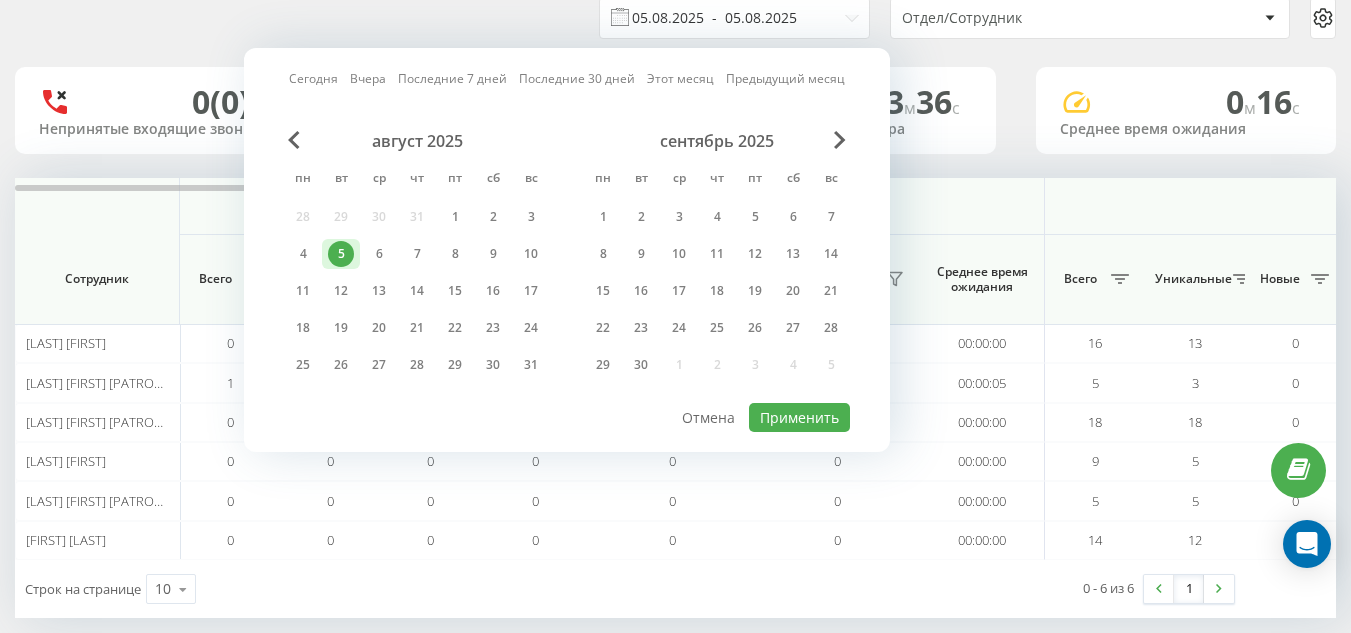 click on "05.08.2025  -  05.08.2025" at bounding box center (734, 18) 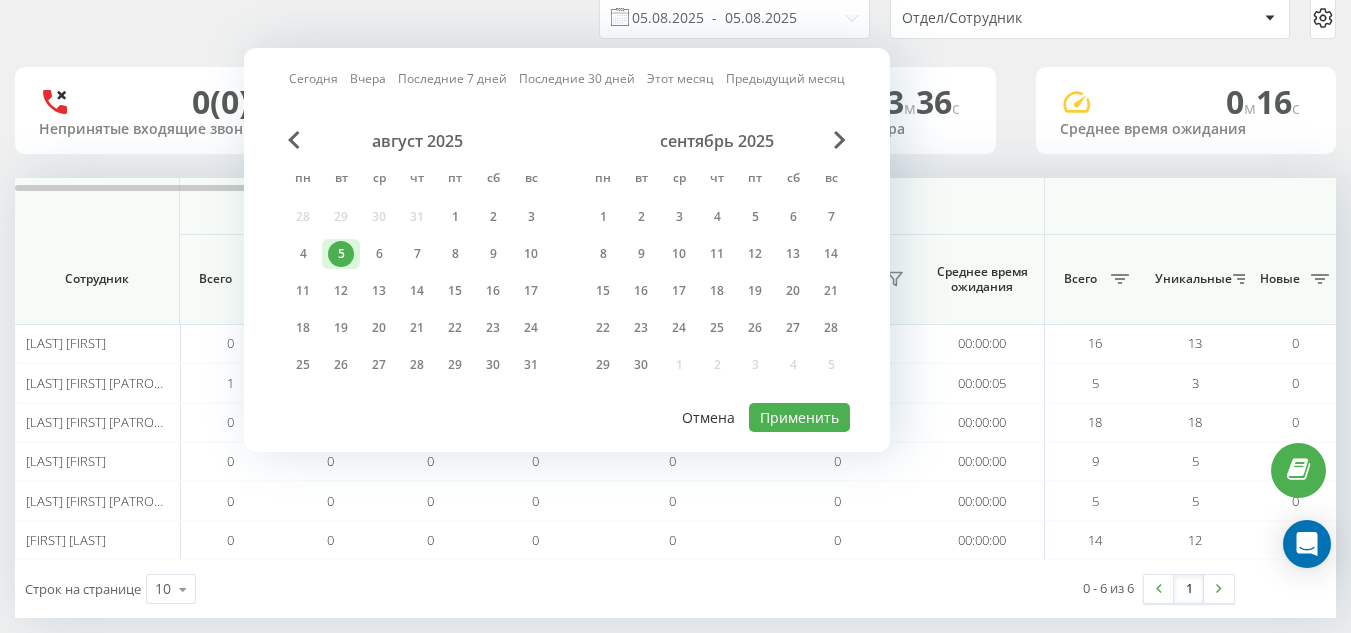 click on "Отмена" at bounding box center [708, 417] 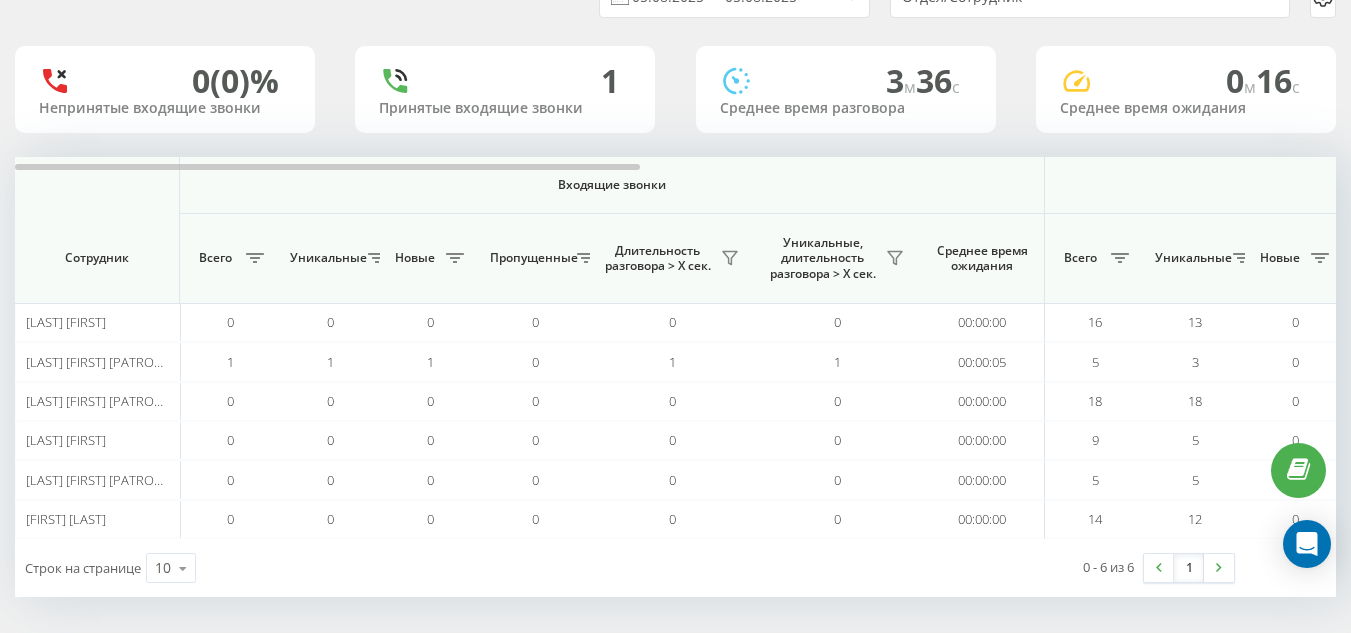 scroll, scrollTop: 101, scrollLeft: 0, axis: vertical 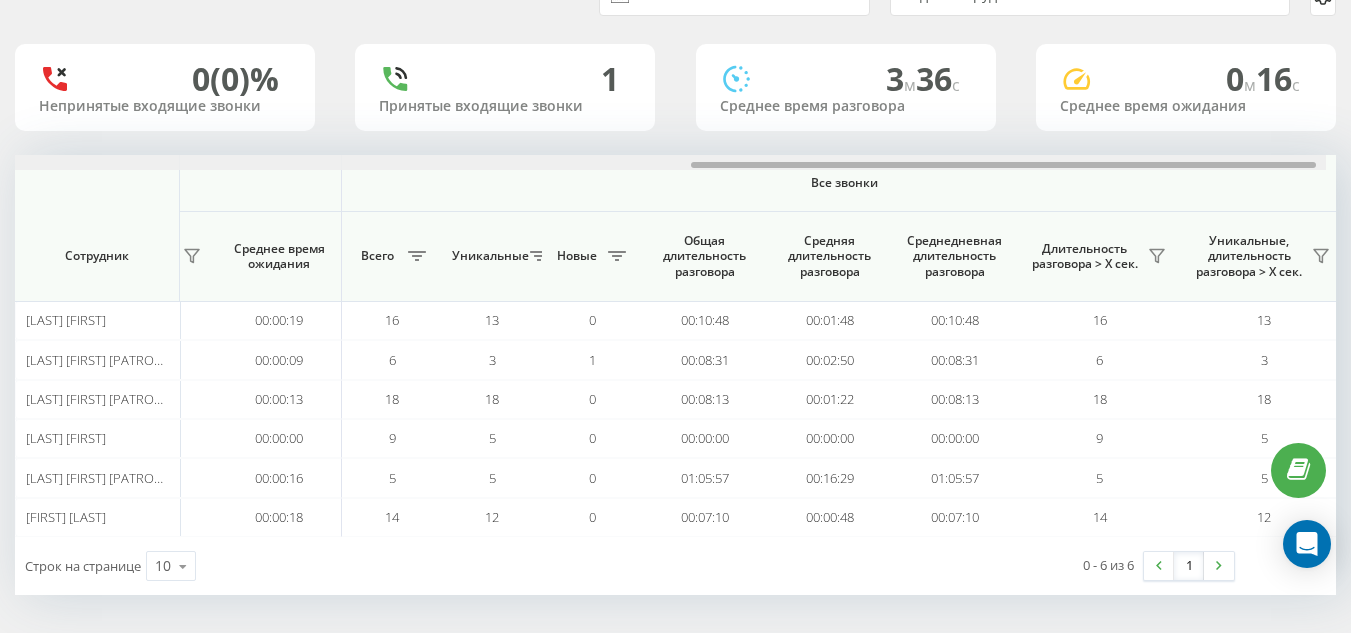 drag, startPoint x: 609, startPoint y: 162, endPoint x: 1302, endPoint y: 180, distance: 693.2337 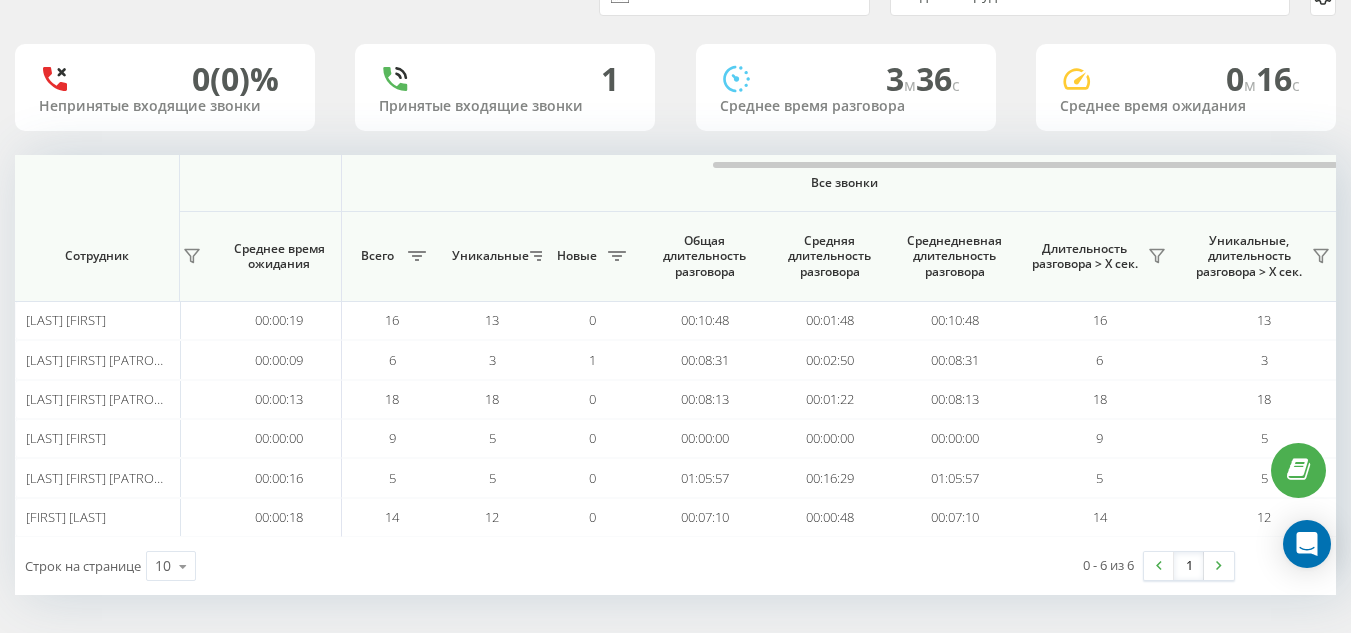 scroll, scrollTop: 0, scrollLeft: 1463, axis: horizontal 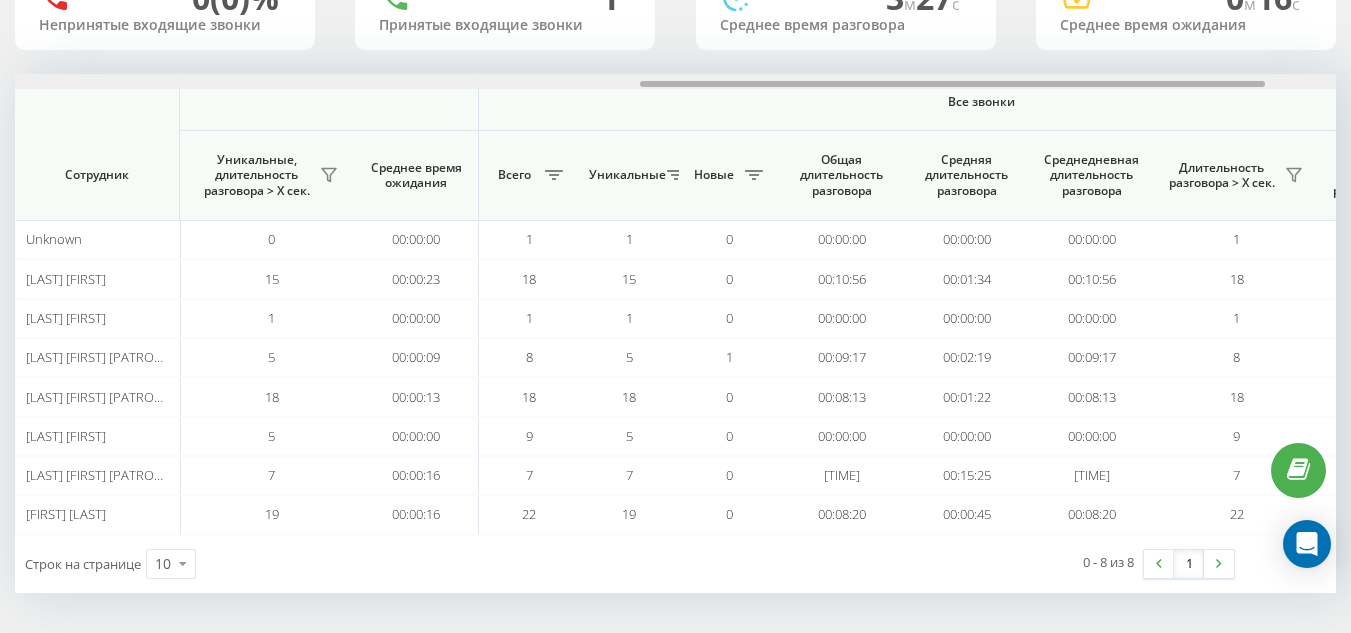 drag, startPoint x: 434, startPoint y: 79, endPoint x: 361, endPoint y: 89, distance: 73.68175 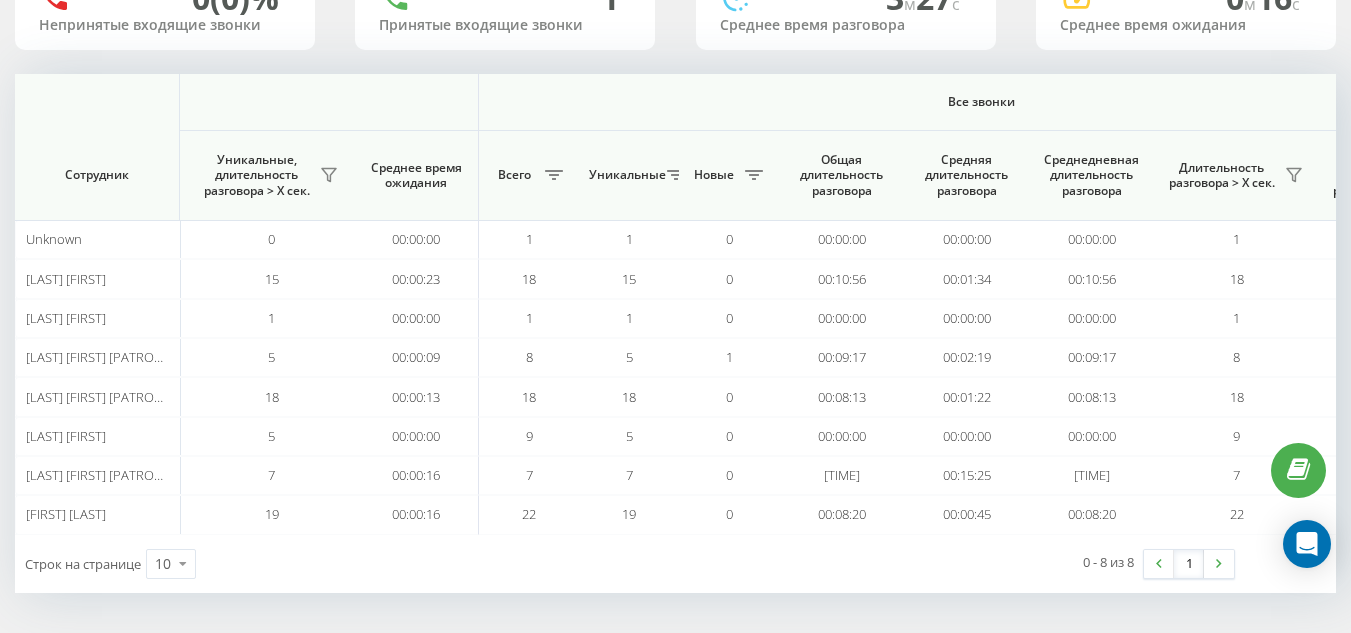 scroll, scrollTop: 0, scrollLeft: 0, axis: both 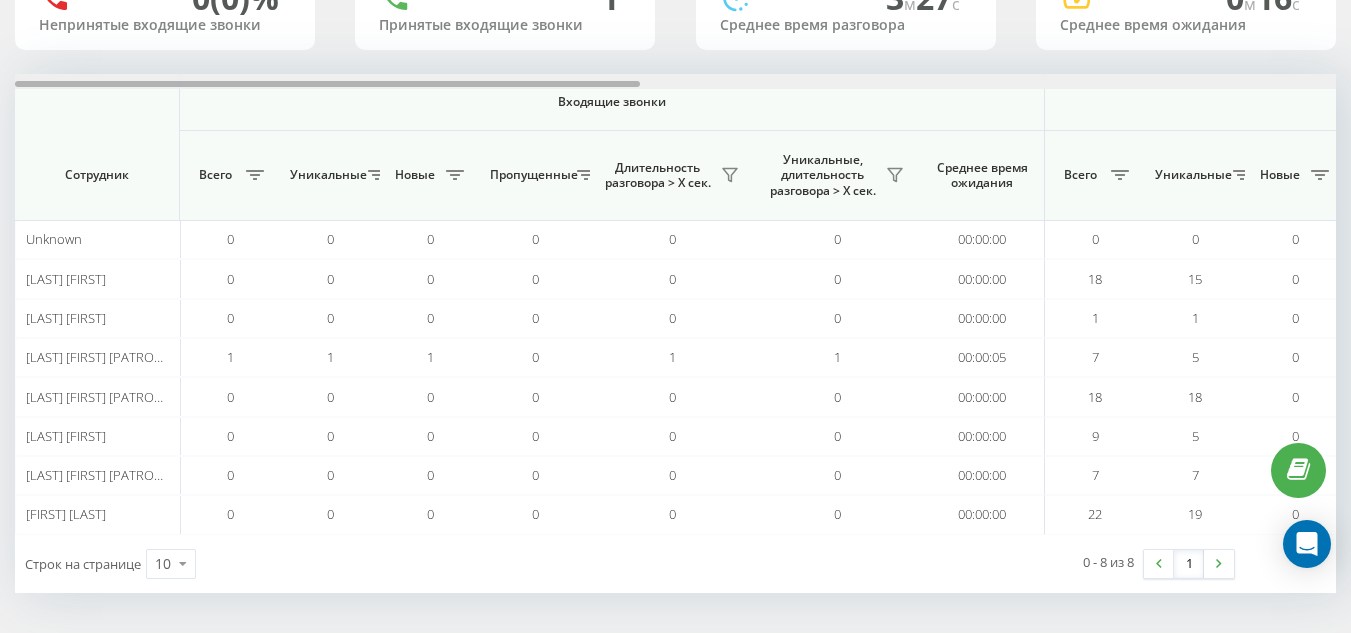 click at bounding box center [675, 81] 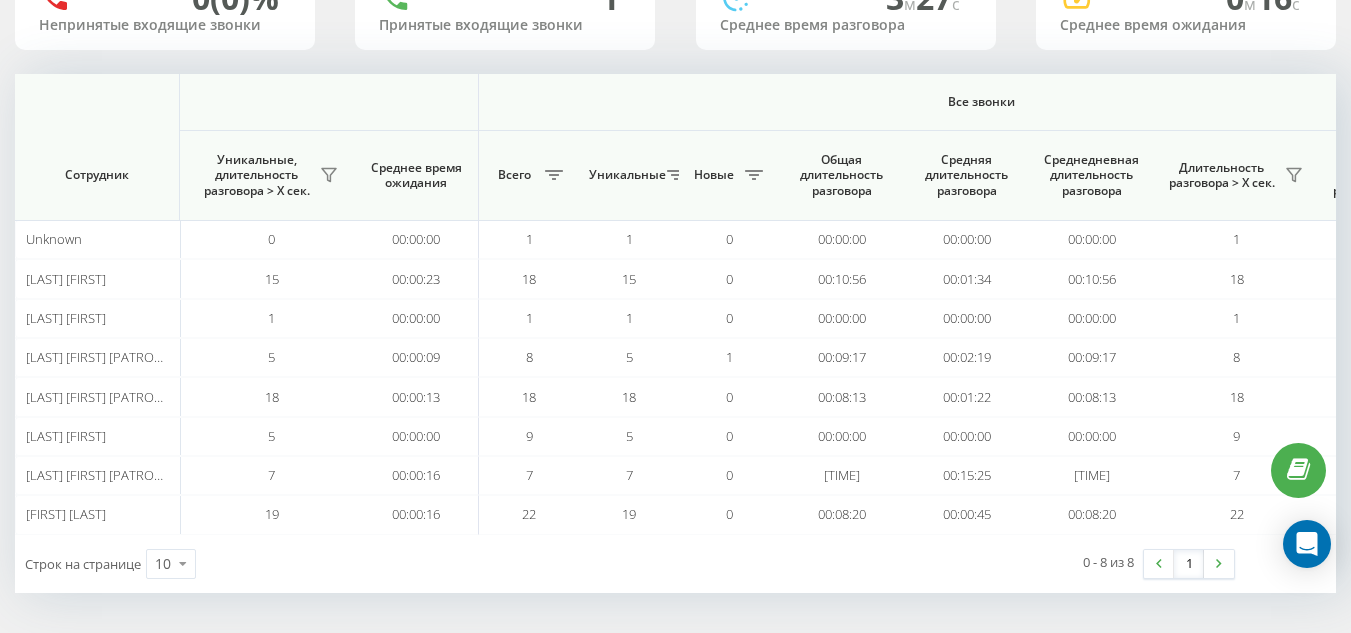click at bounding box center [-646, 81] 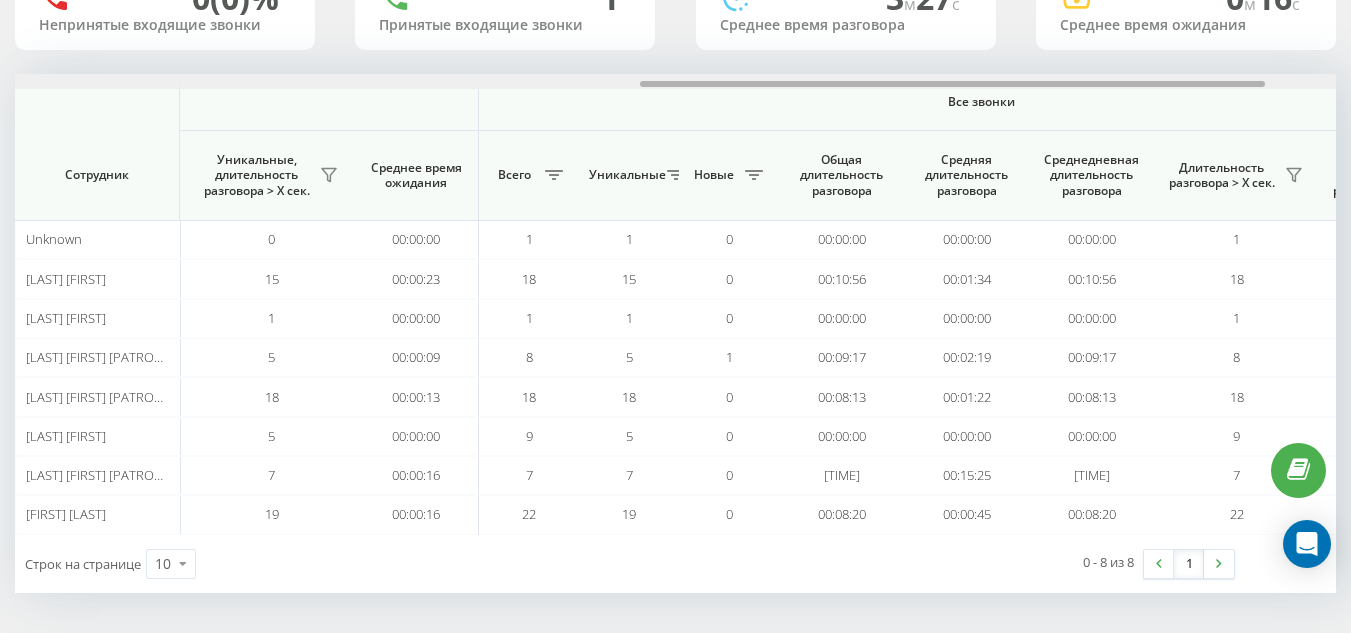 scroll, scrollTop: 0, scrollLeft: 0, axis: both 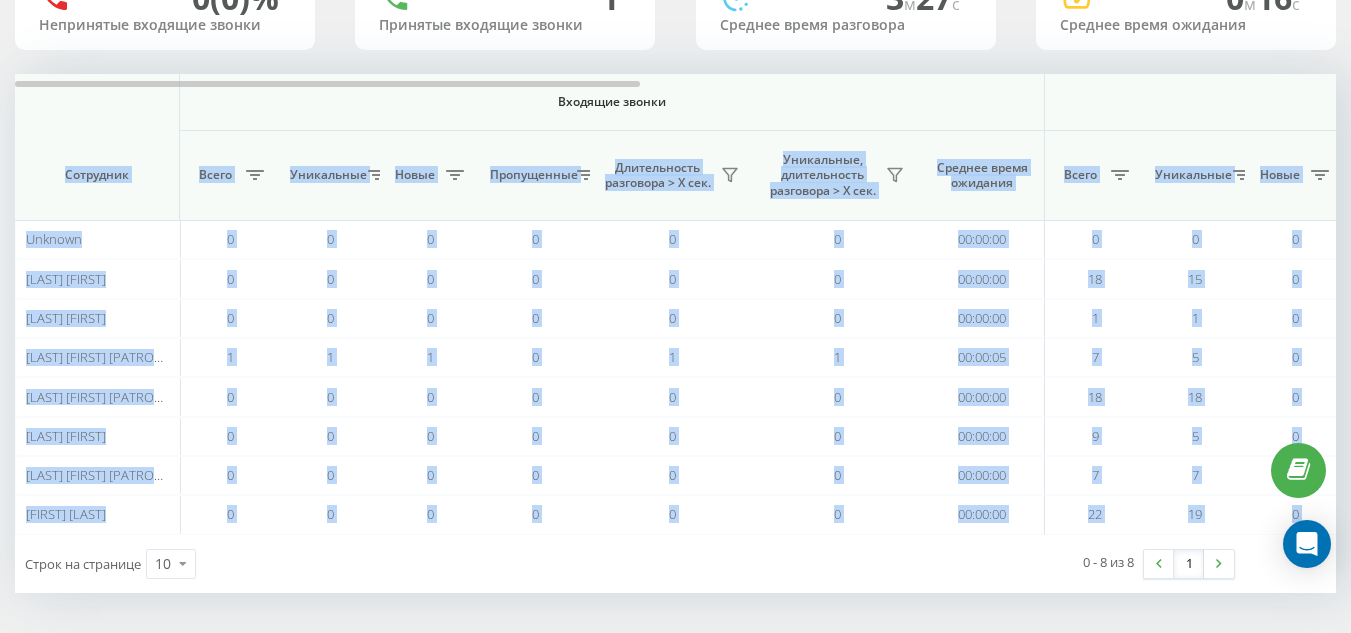 drag, startPoint x: 365, startPoint y: 79, endPoint x: 734, endPoint y: 92, distance: 369.2289 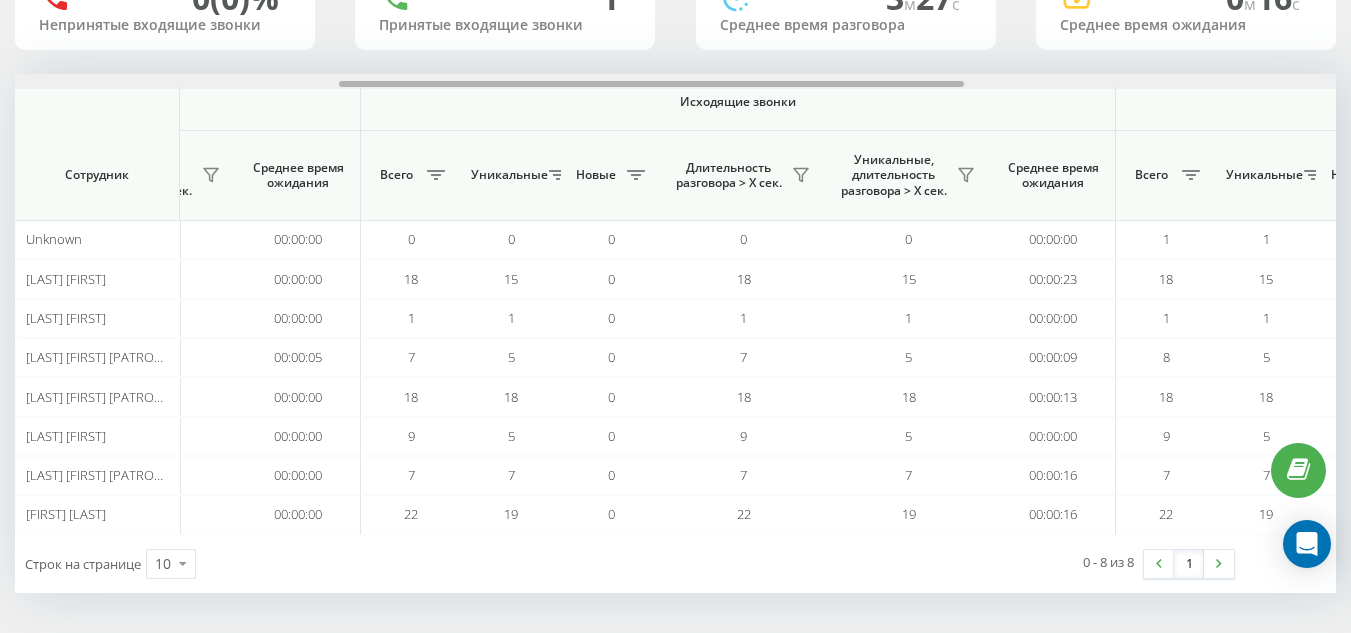 scroll, scrollTop: 0, scrollLeft: 686, axis: horizontal 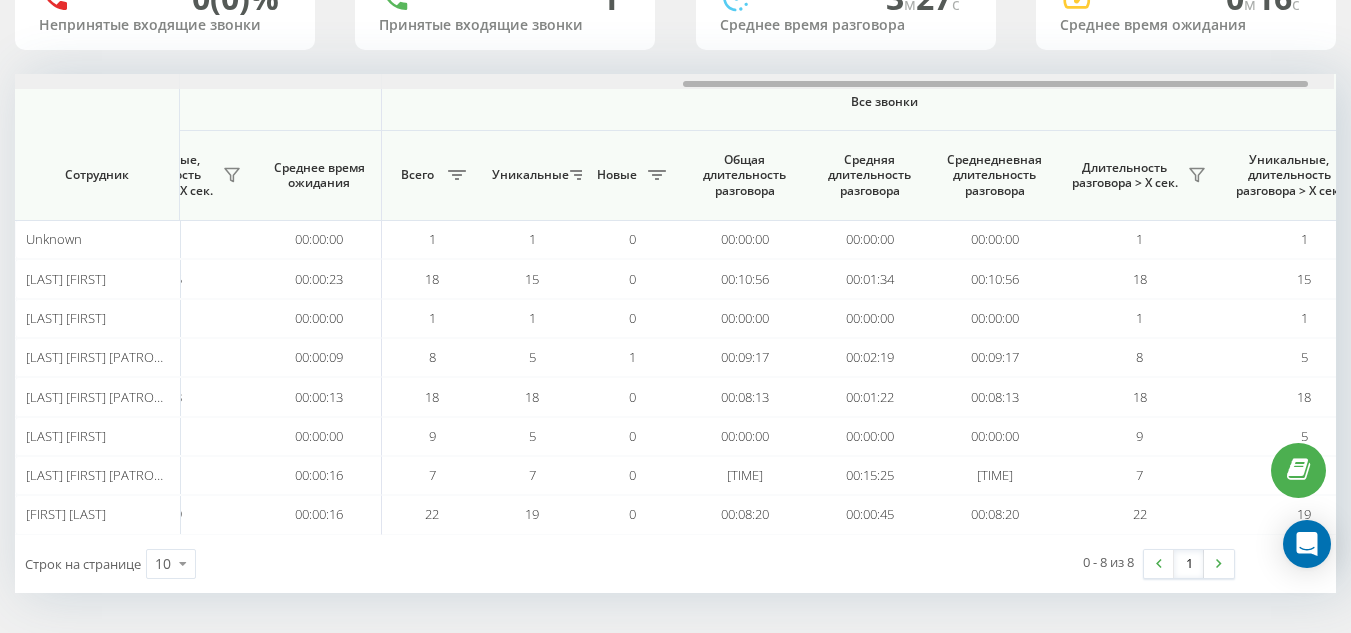 drag, startPoint x: 595, startPoint y: 82, endPoint x: 1268, endPoint y: 90, distance: 673.04755 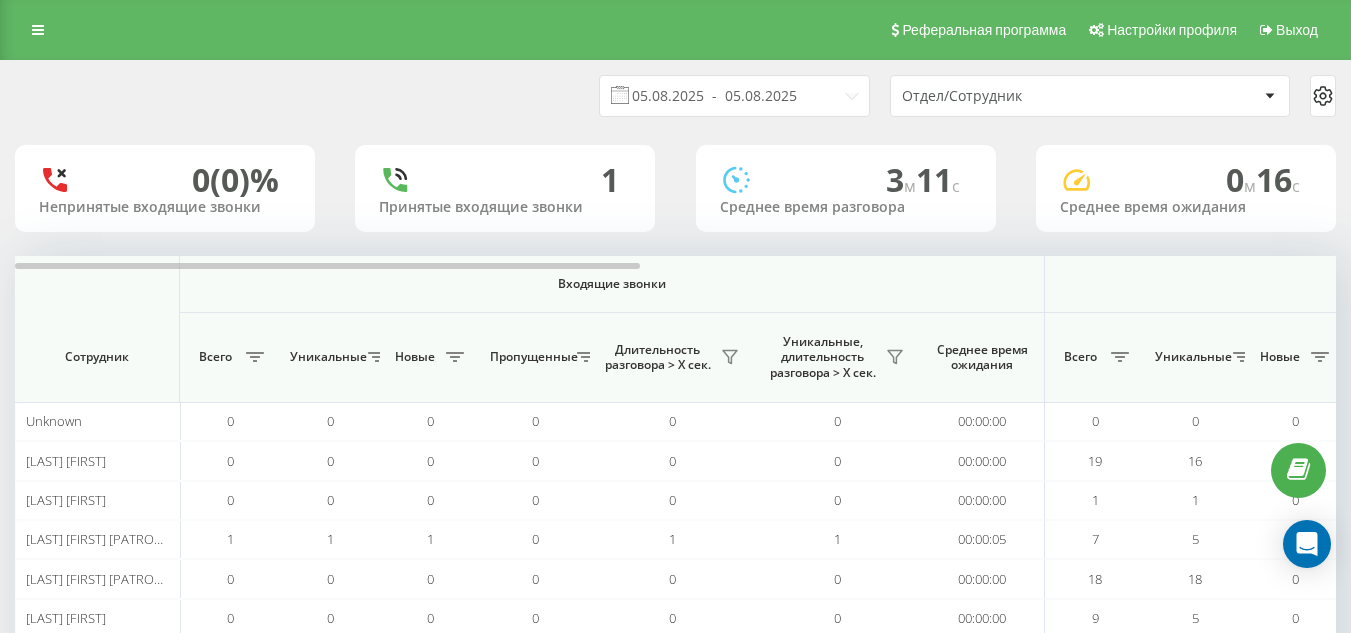 scroll, scrollTop: 182, scrollLeft: 0, axis: vertical 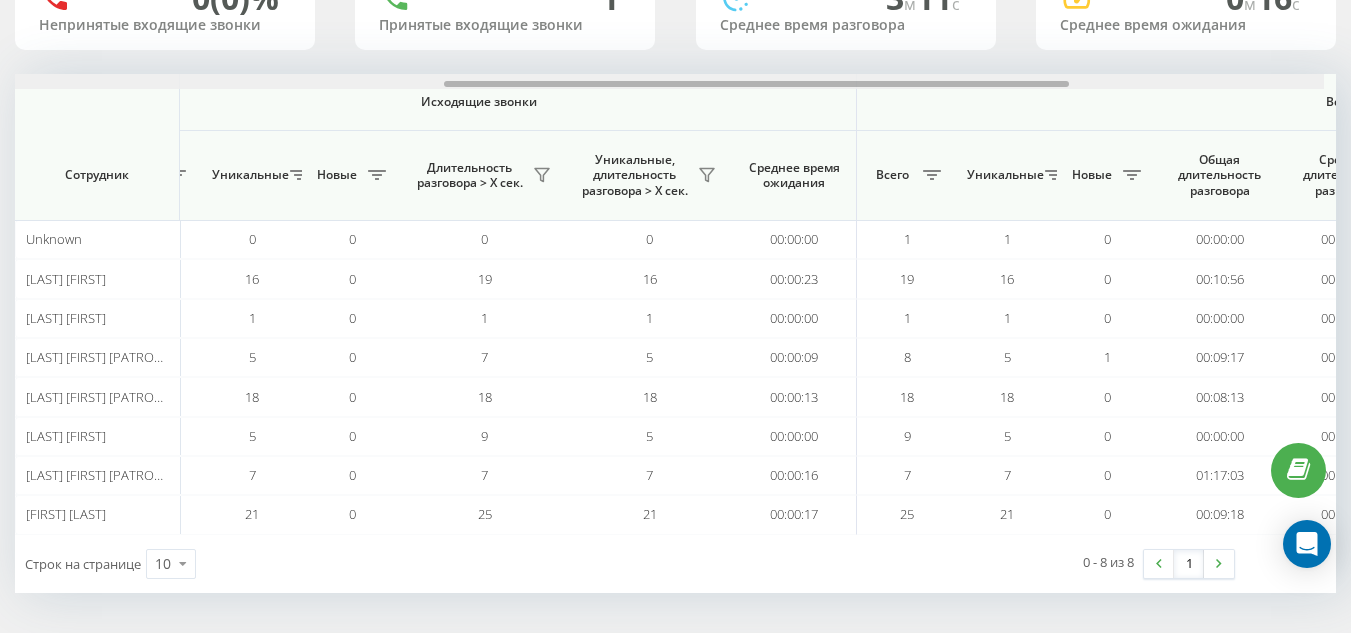 drag, startPoint x: 551, startPoint y: 81, endPoint x: 1002, endPoint y: 129, distance: 453.54712 